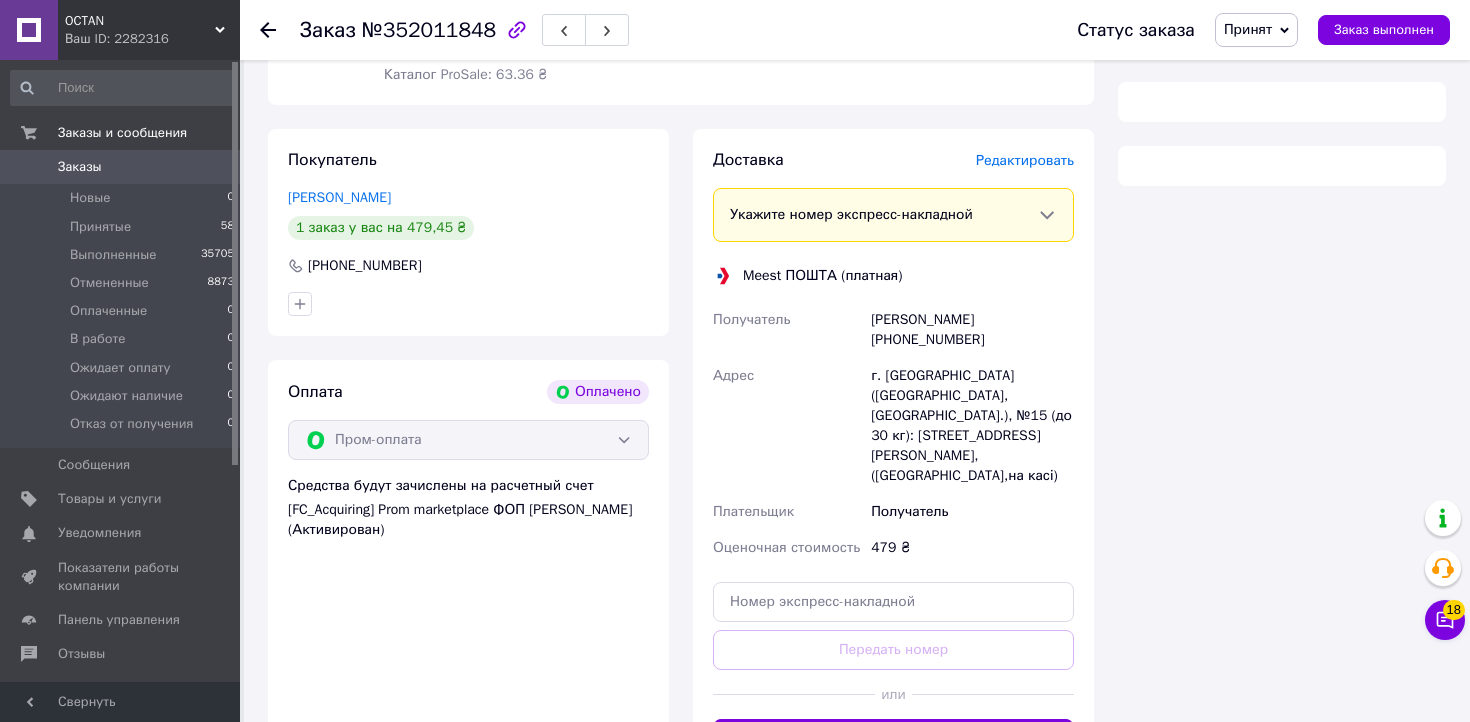 scroll, scrollTop: 395, scrollLeft: 0, axis: vertical 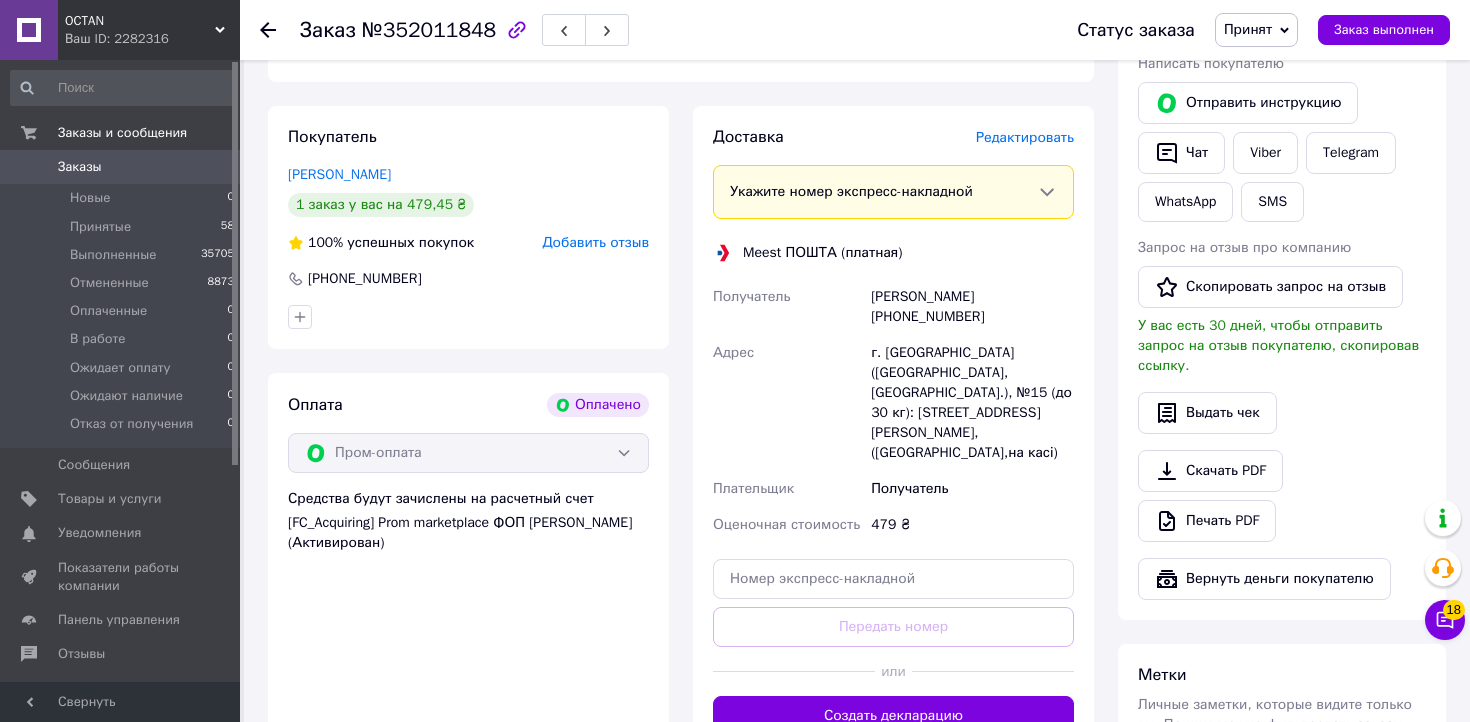 click on "Редактировать" at bounding box center [1025, 137] 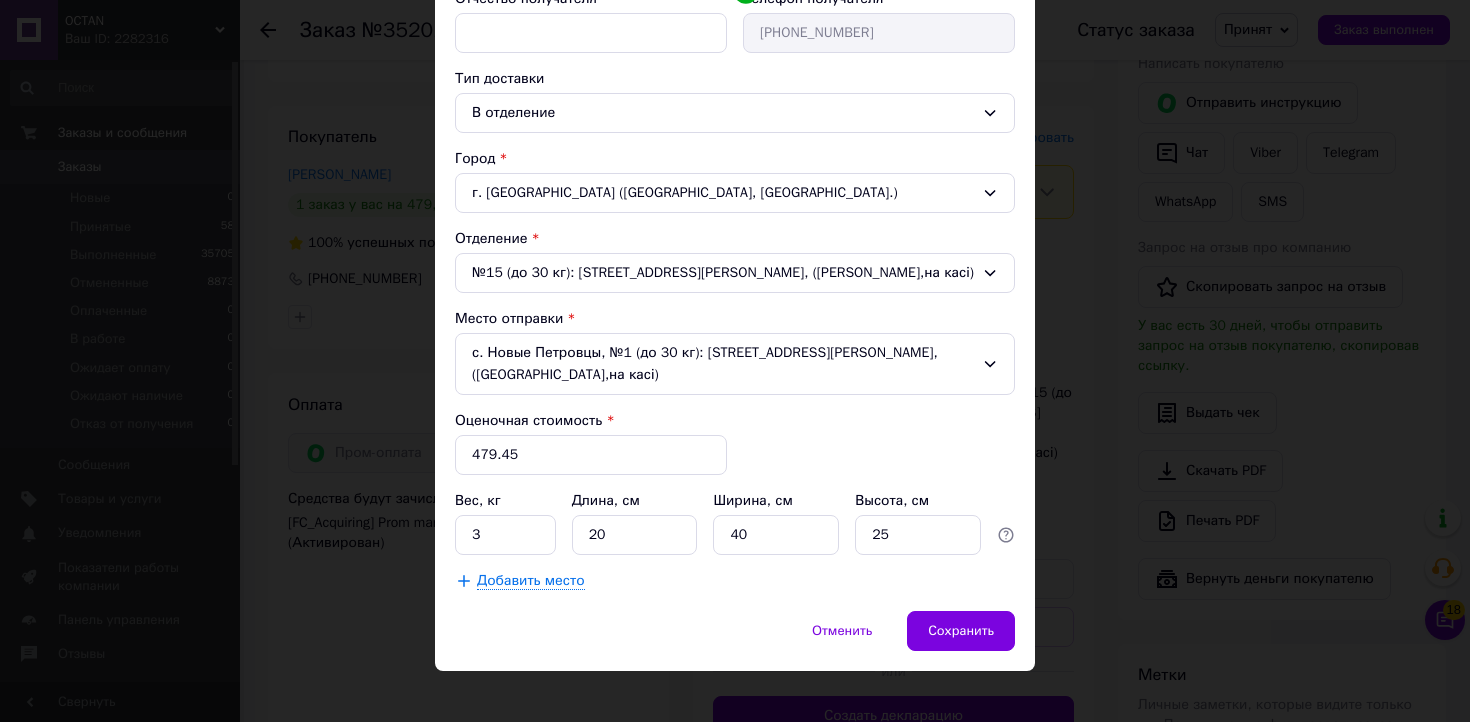 scroll, scrollTop: 421, scrollLeft: 0, axis: vertical 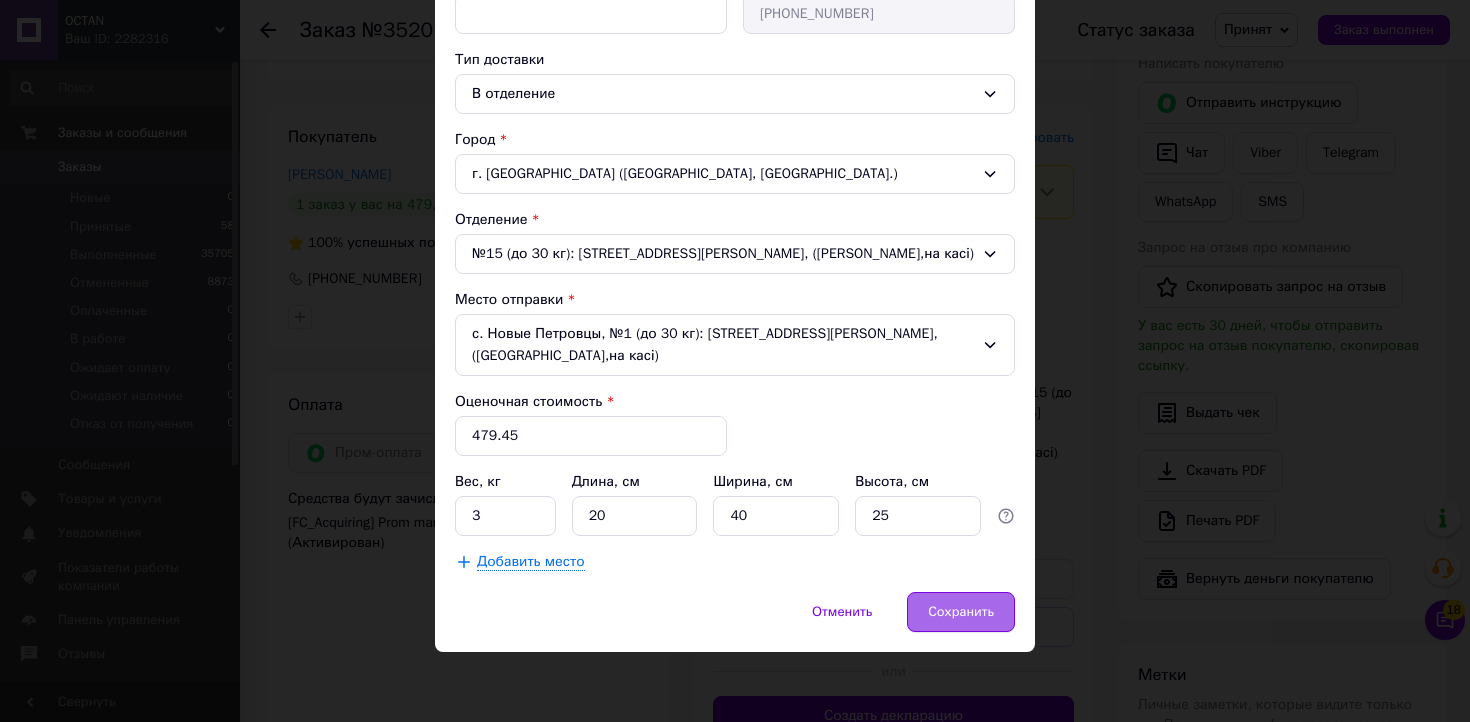 click on "Сохранить" at bounding box center (961, 612) 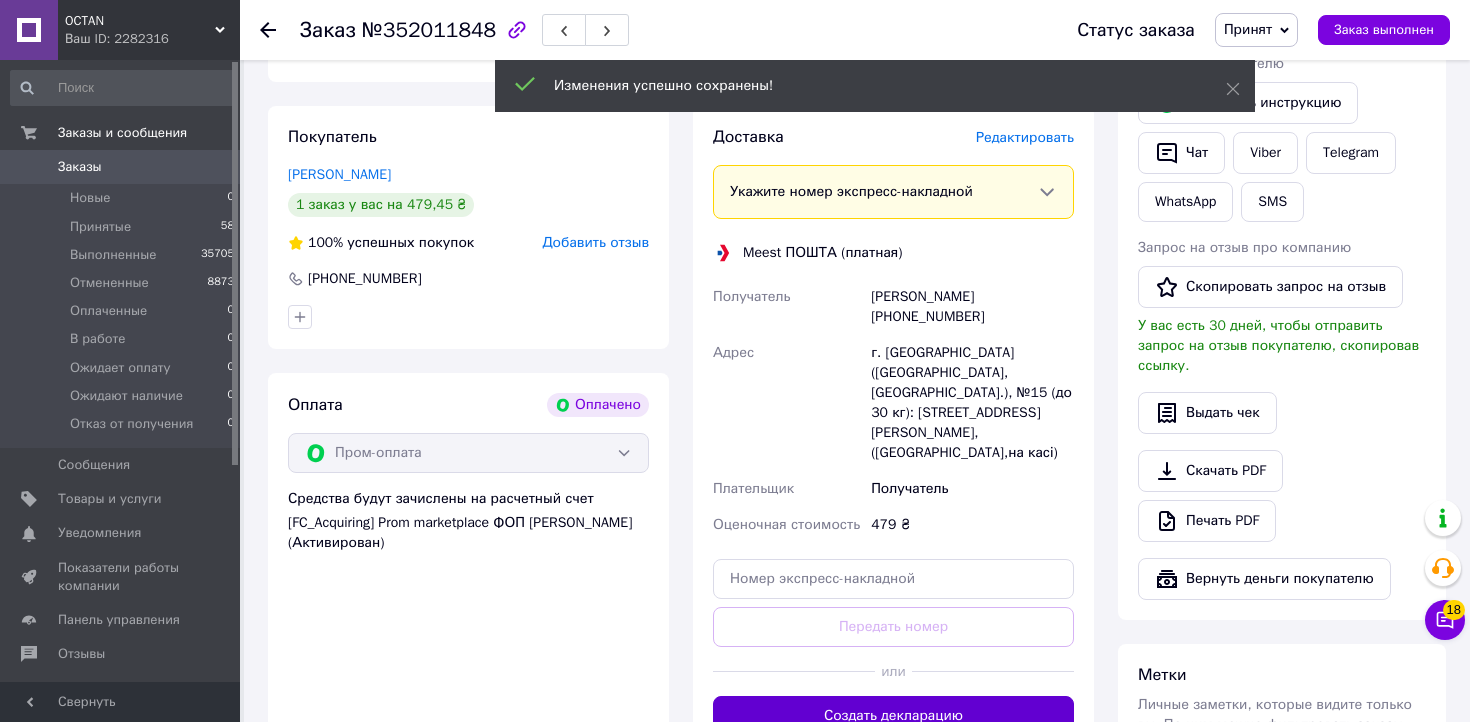 click on "Создать декларацию" at bounding box center (893, 716) 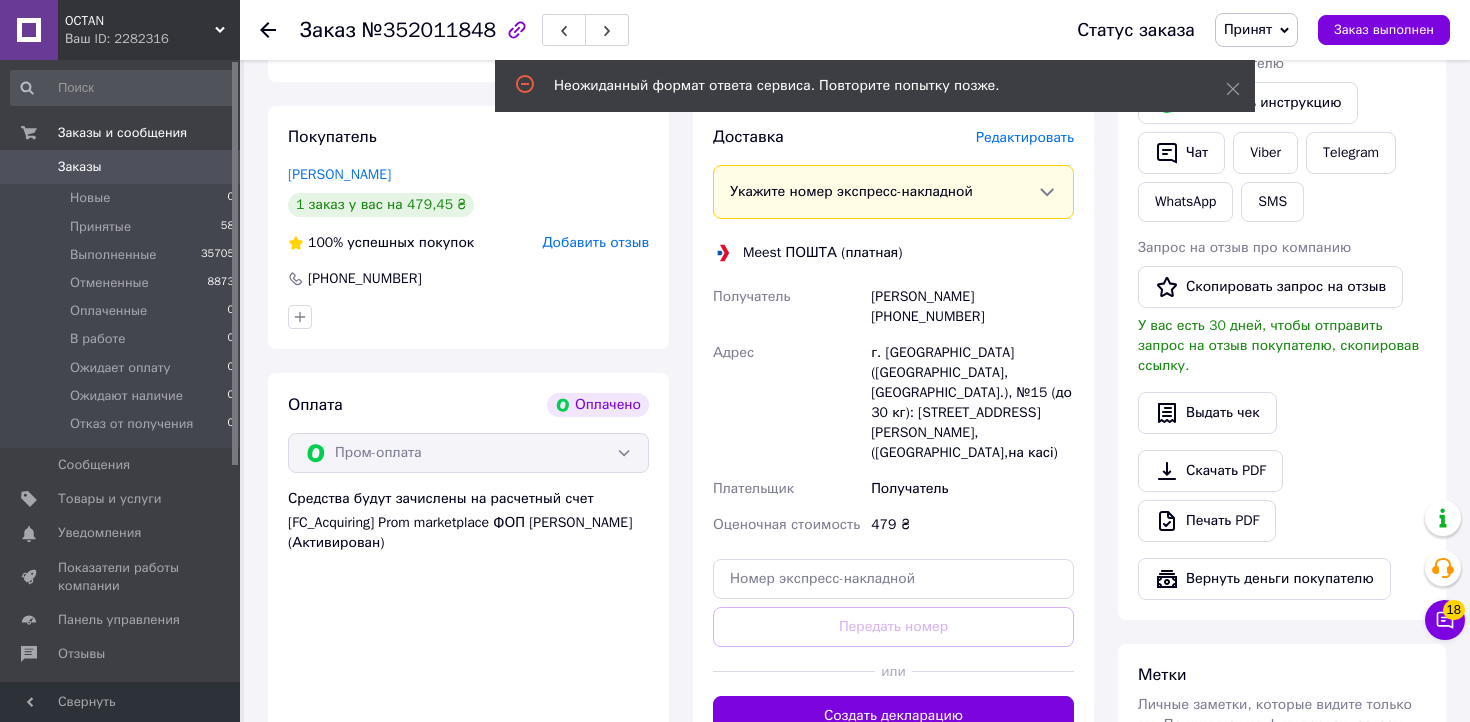 click on "Редактировать" at bounding box center (1025, 137) 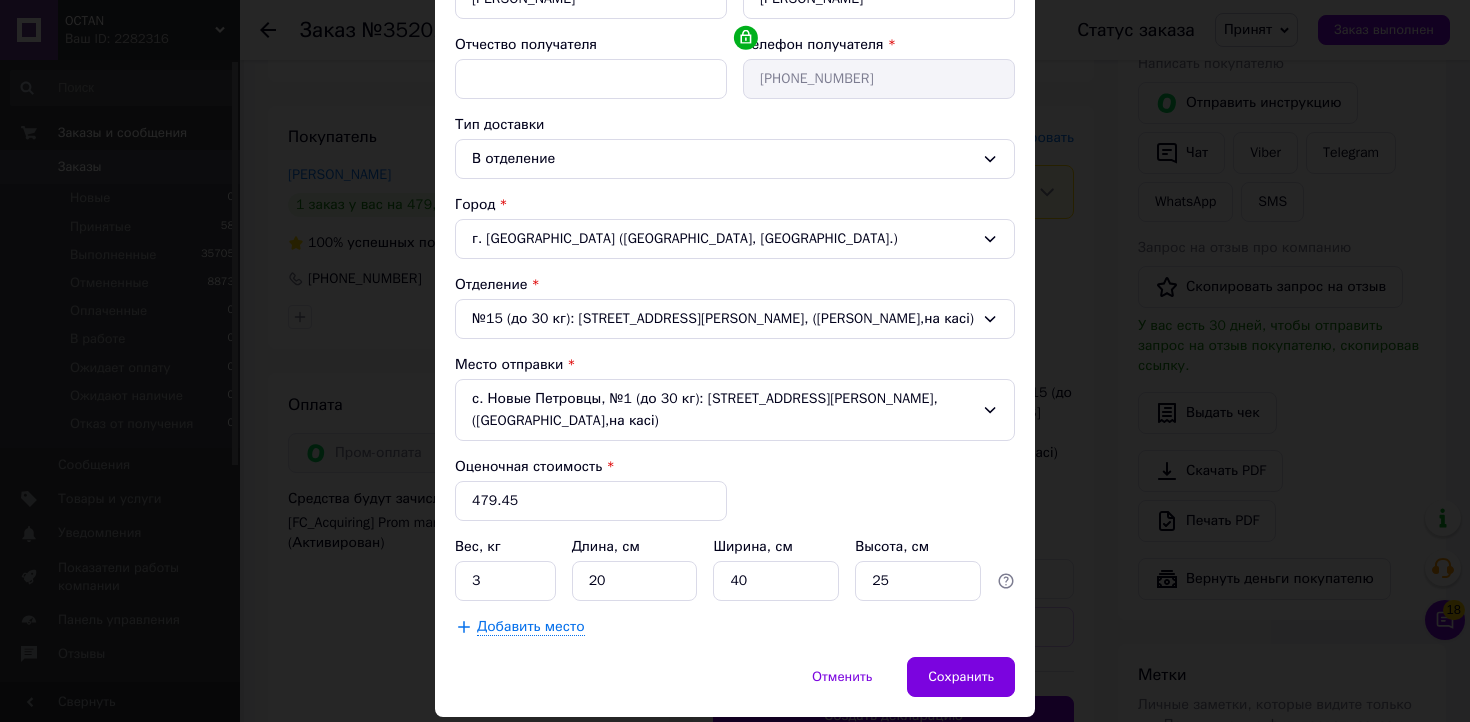 scroll, scrollTop: 421, scrollLeft: 0, axis: vertical 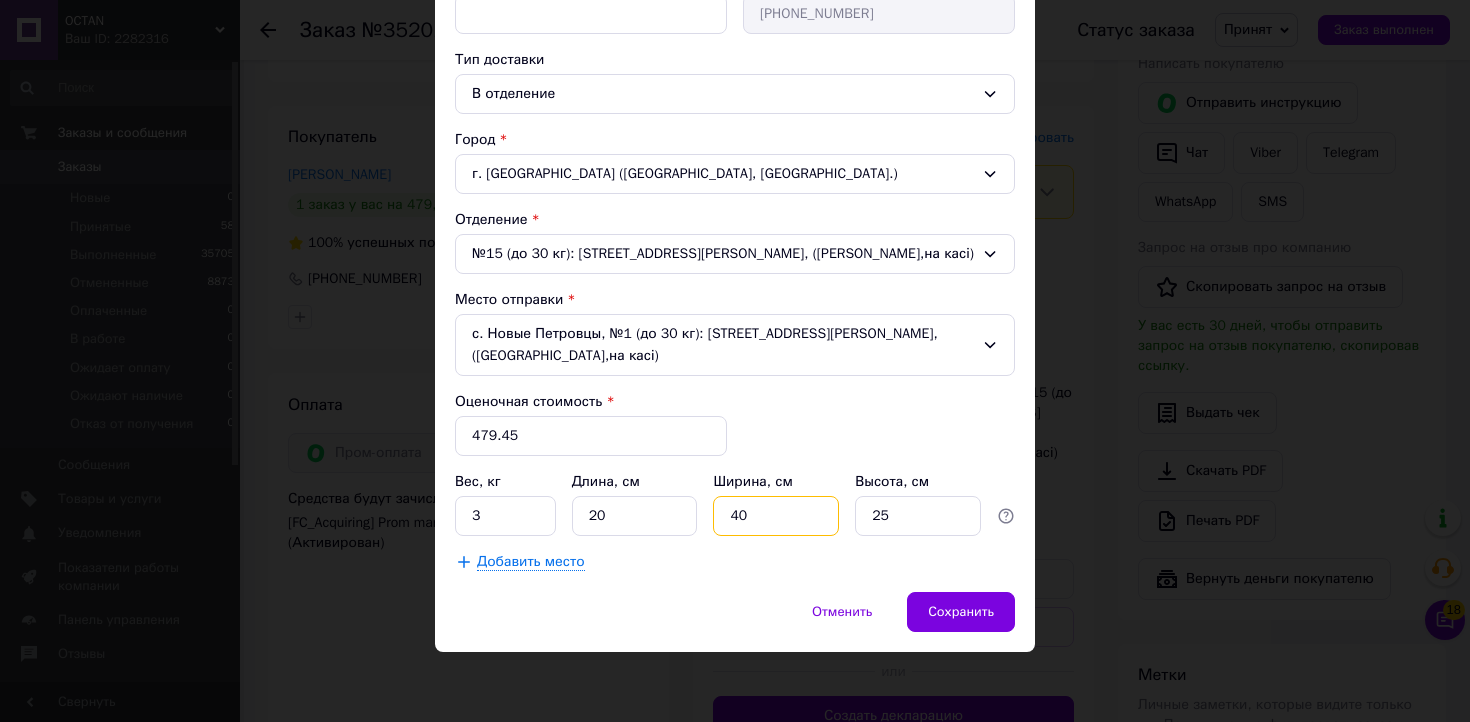 drag, startPoint x: 735, startPoint y: 517, endPoint x: 714, endPoint y: 515, distance: 21.095022 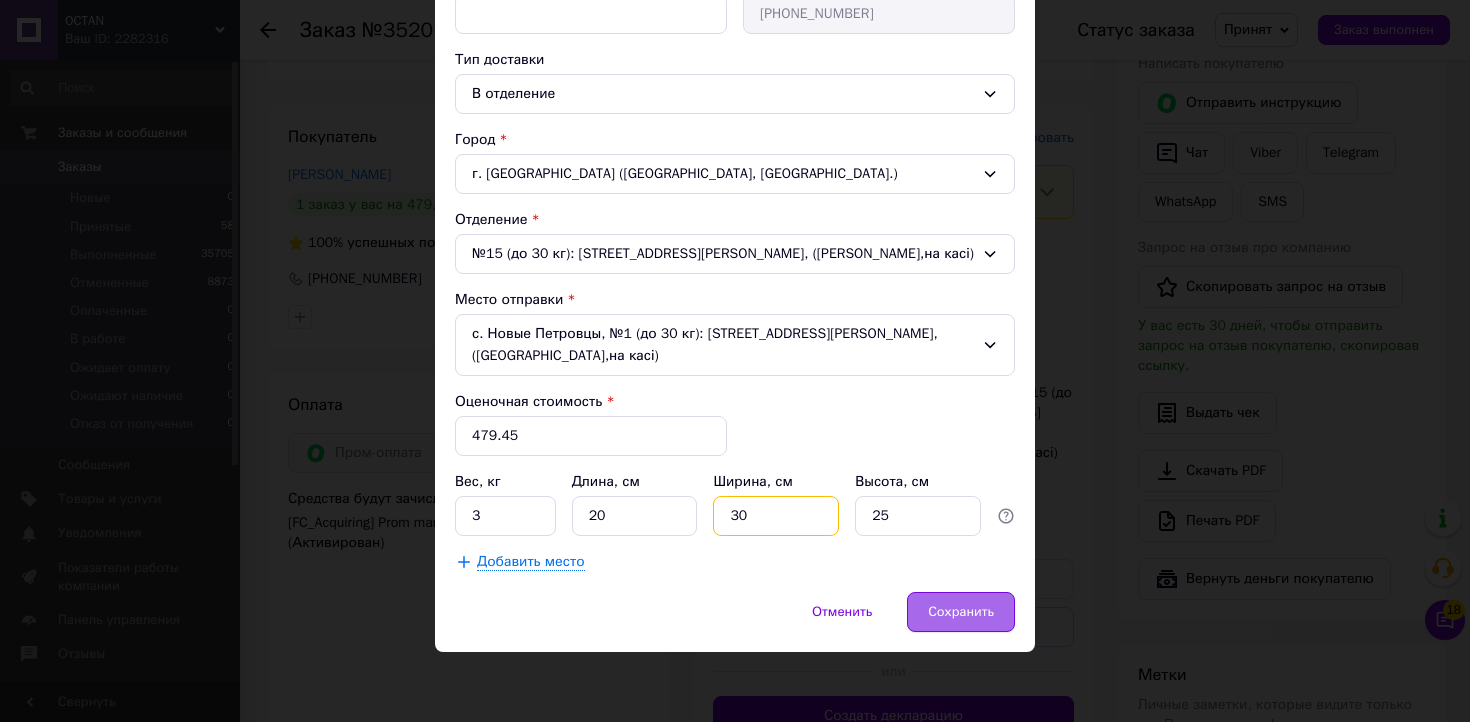 type on "30" 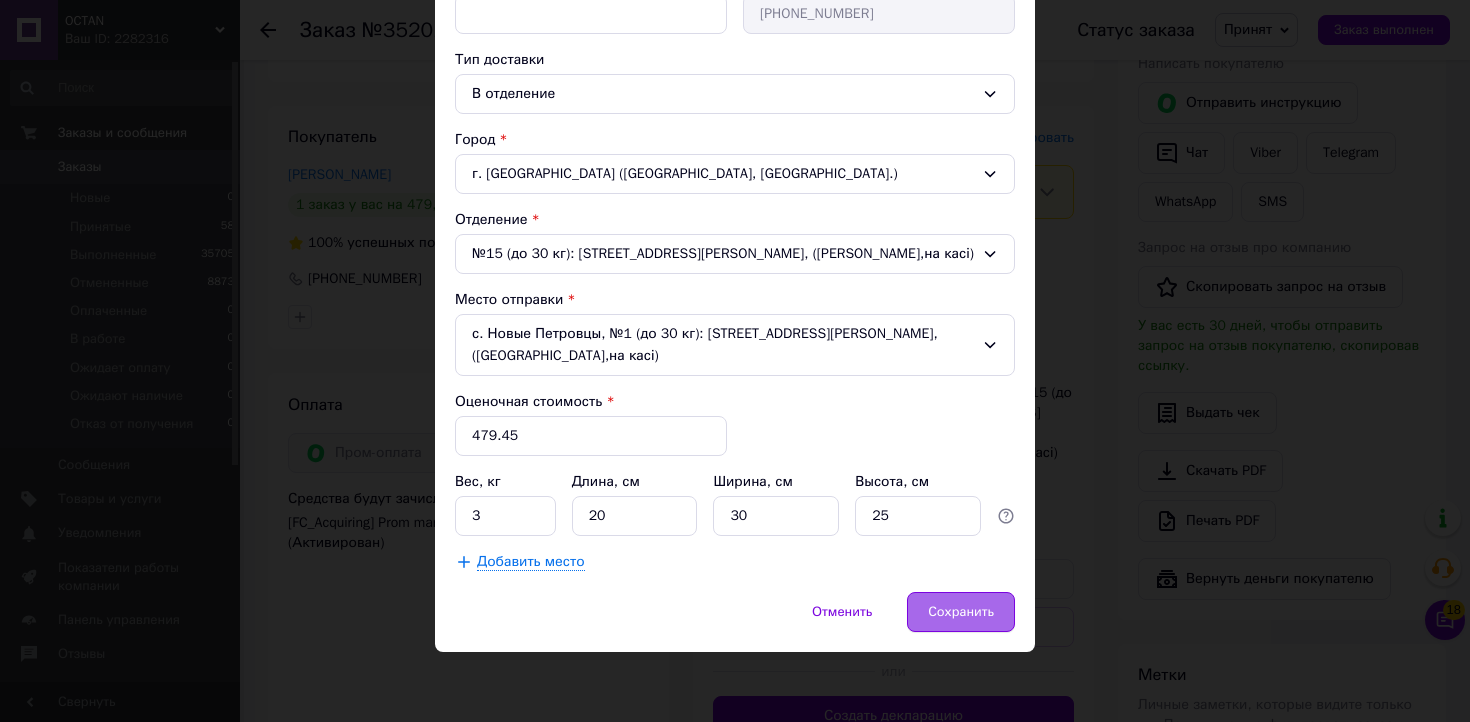 click on "Сохранить" at bounding box center (961, 612) 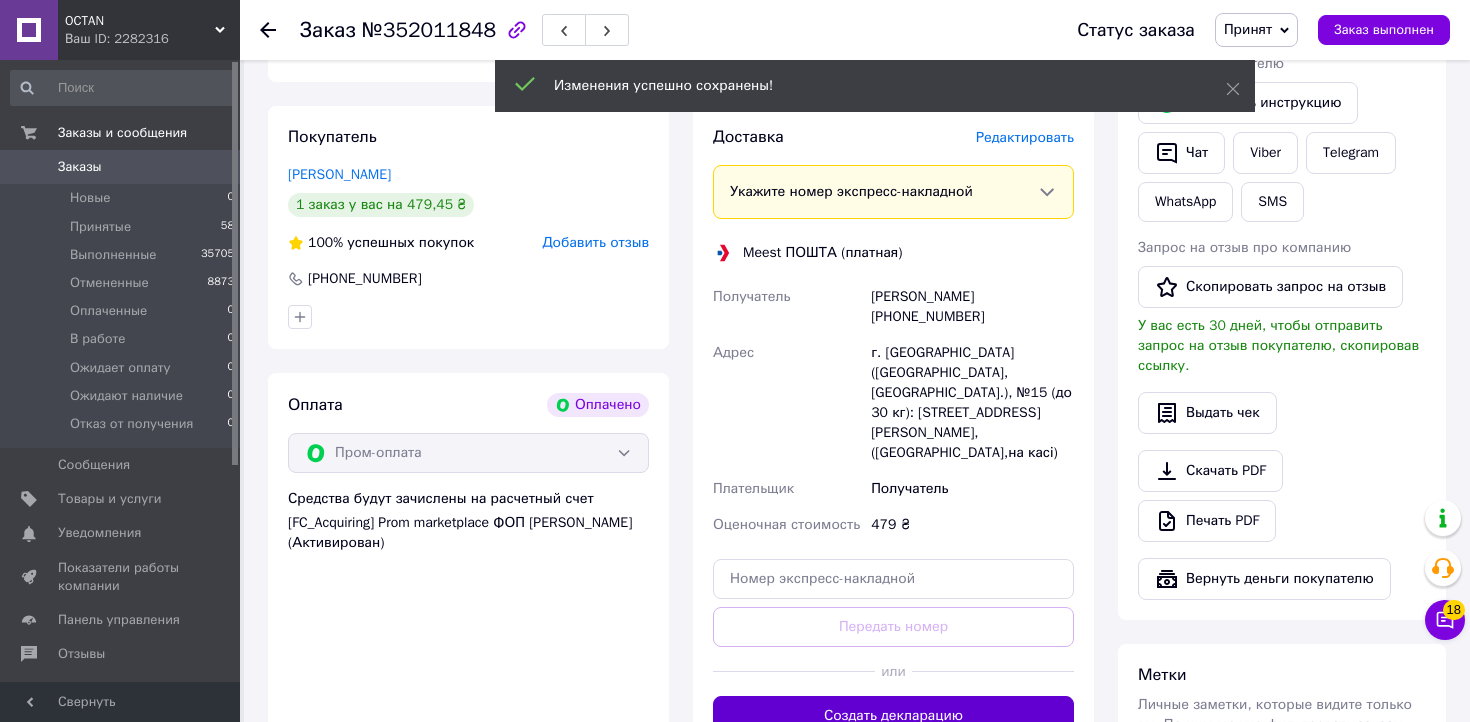 click on "Создать декларацию" at bounding box center [893, 716] 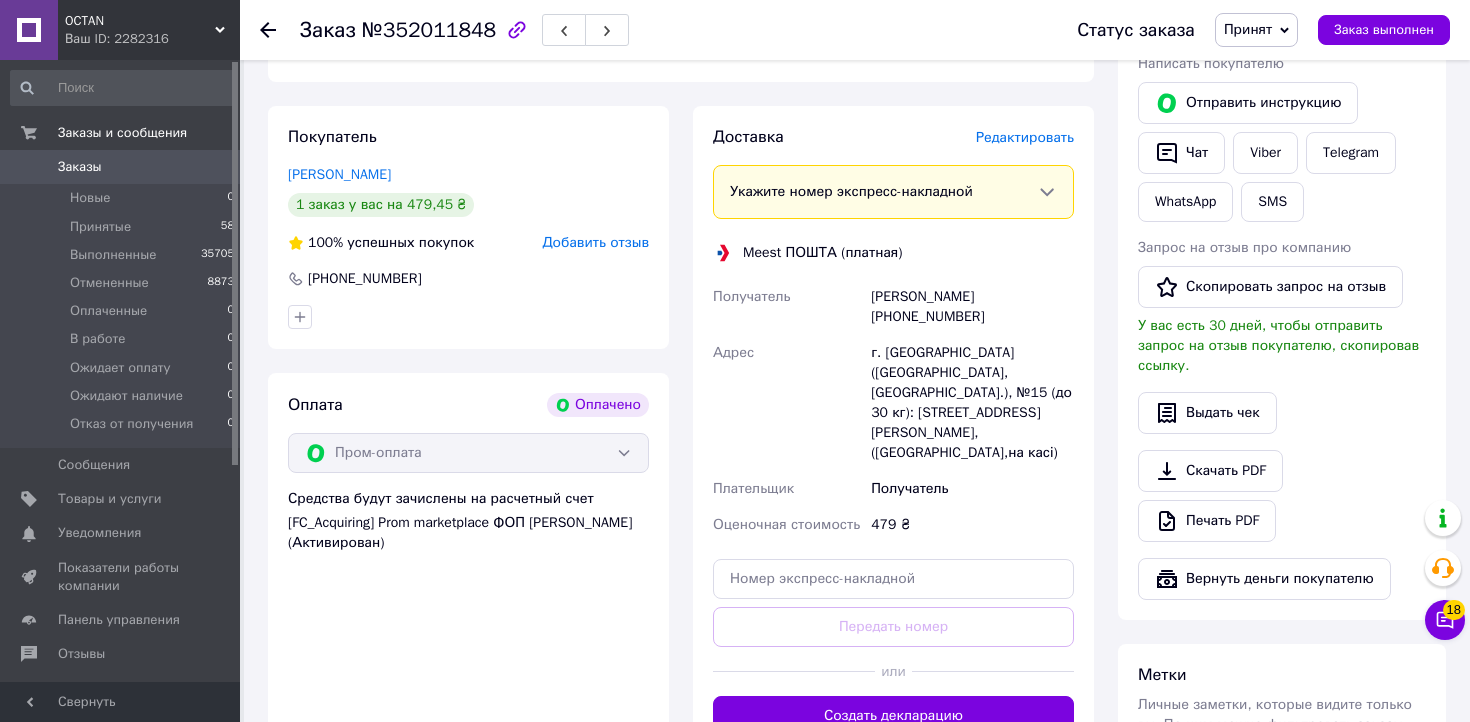 click 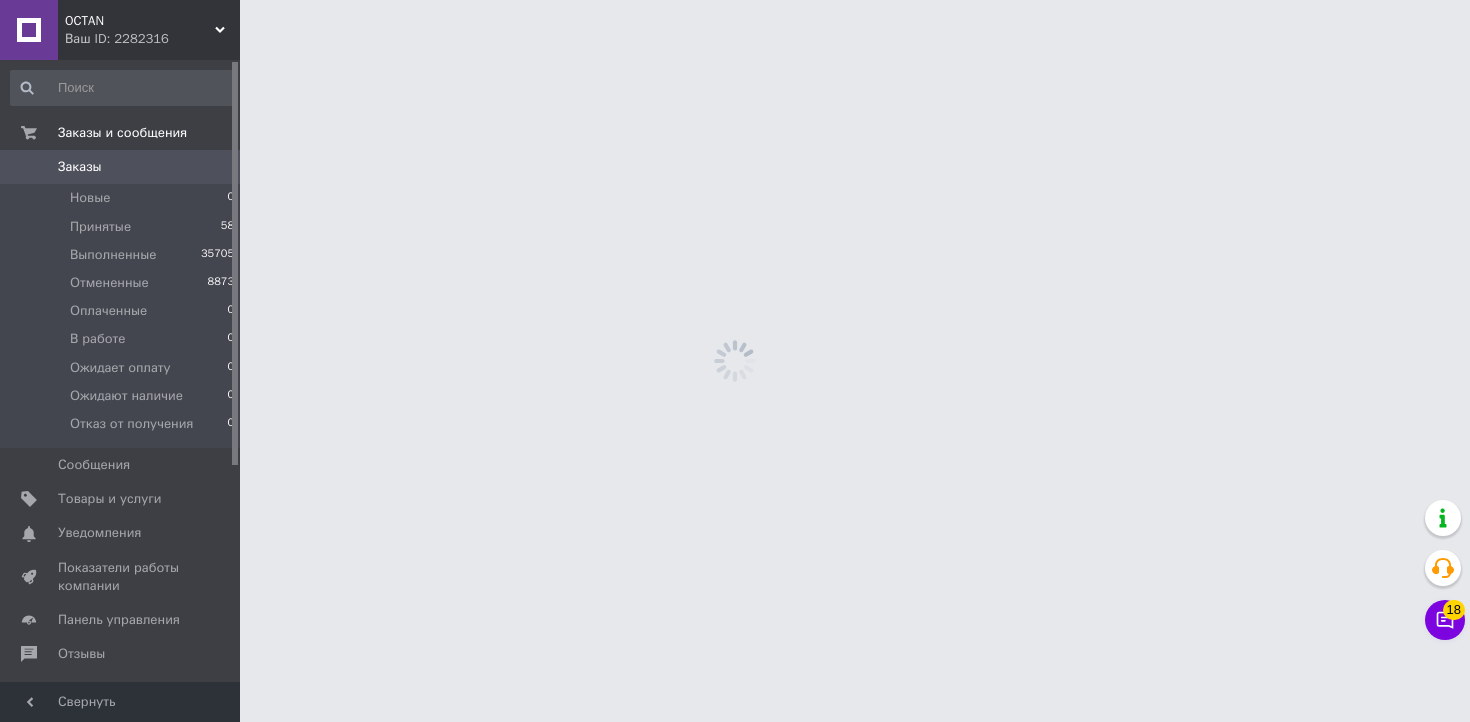 scroll, scrollTop: 0, scrollLeft: 0, axis: both 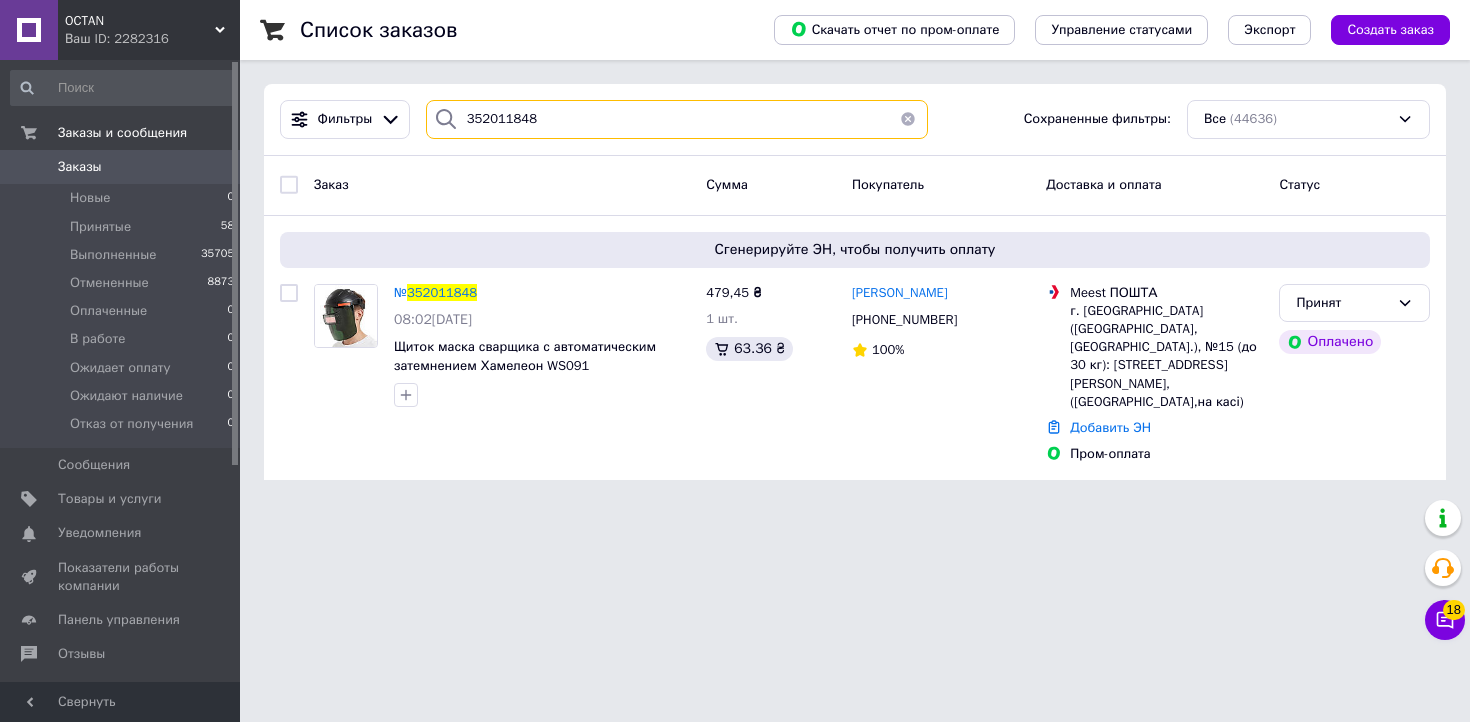 click on "352011848" at bounding box center (677, 119) 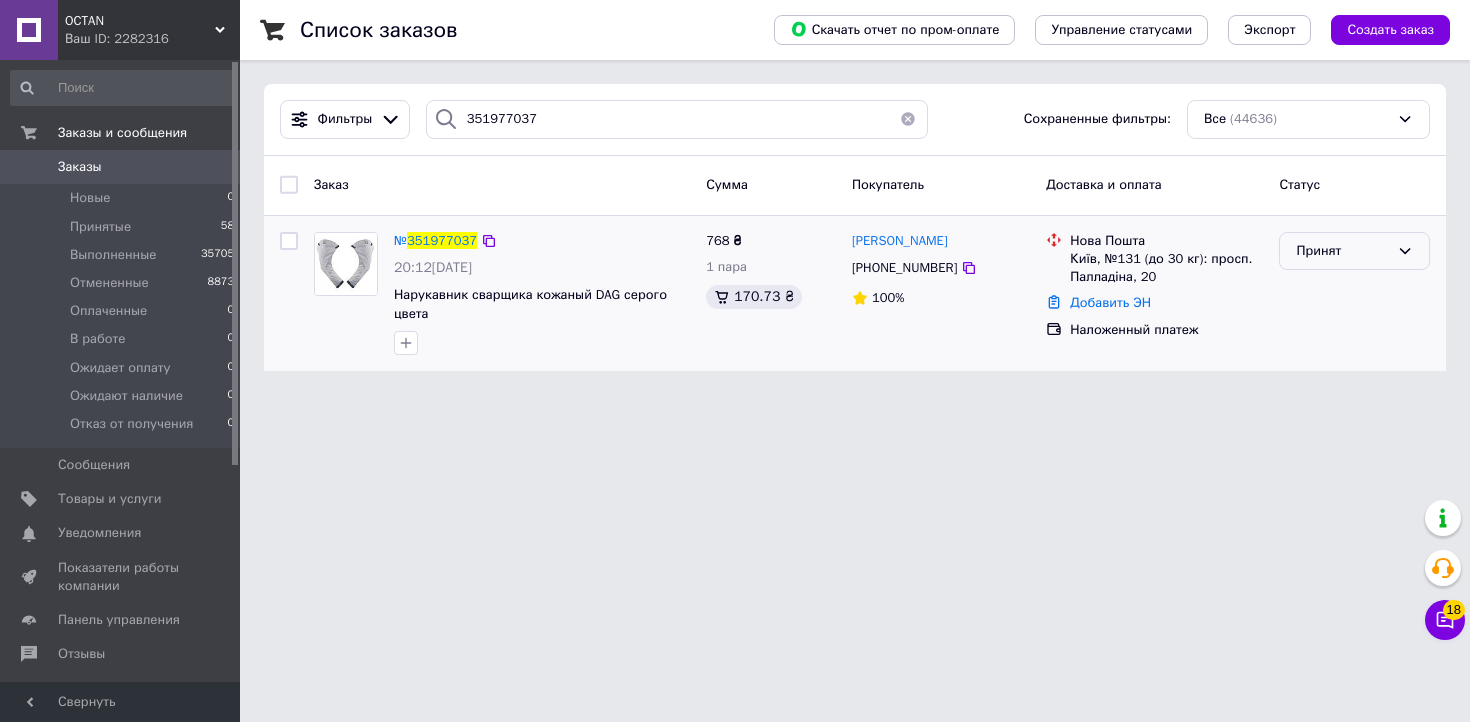 click on "Принят" at bounding box center (1342, 251) 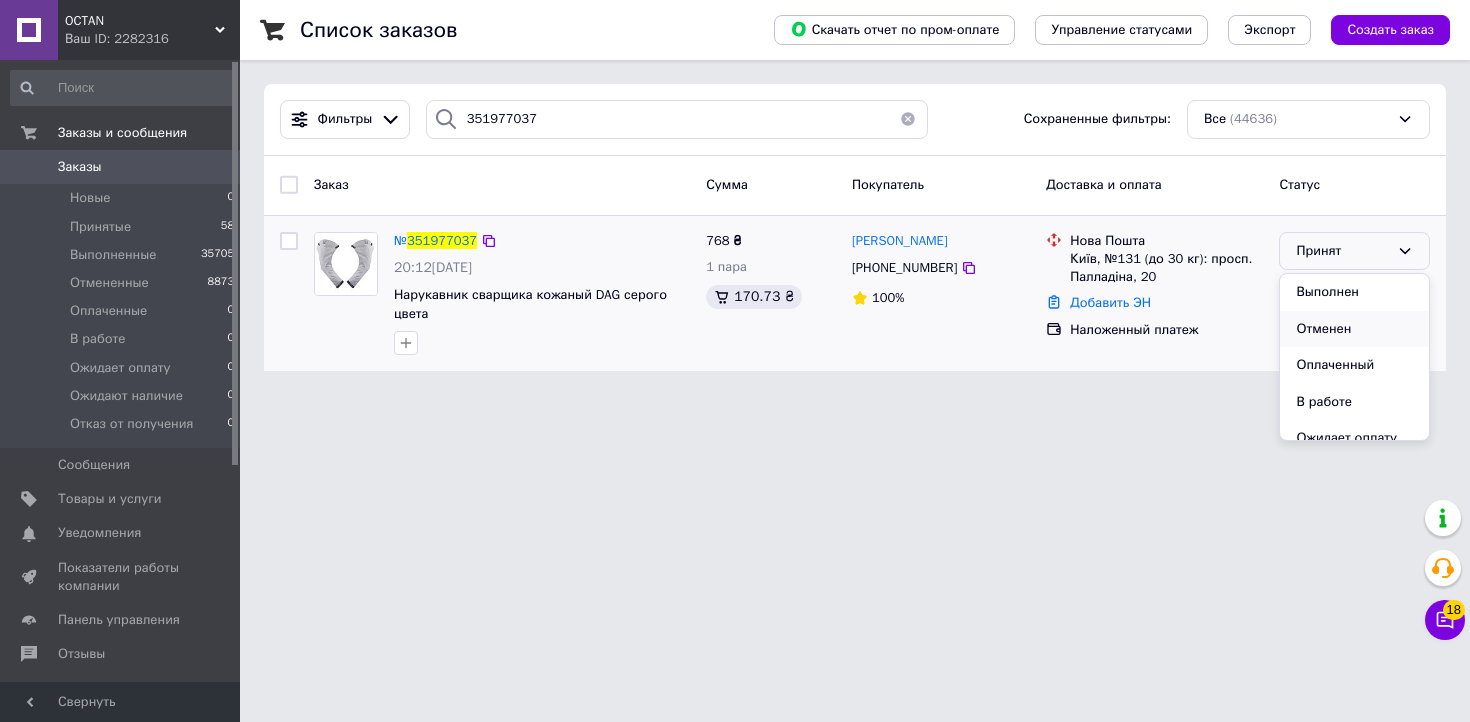 click on "Отменен" at bounding box center (1354, 329) 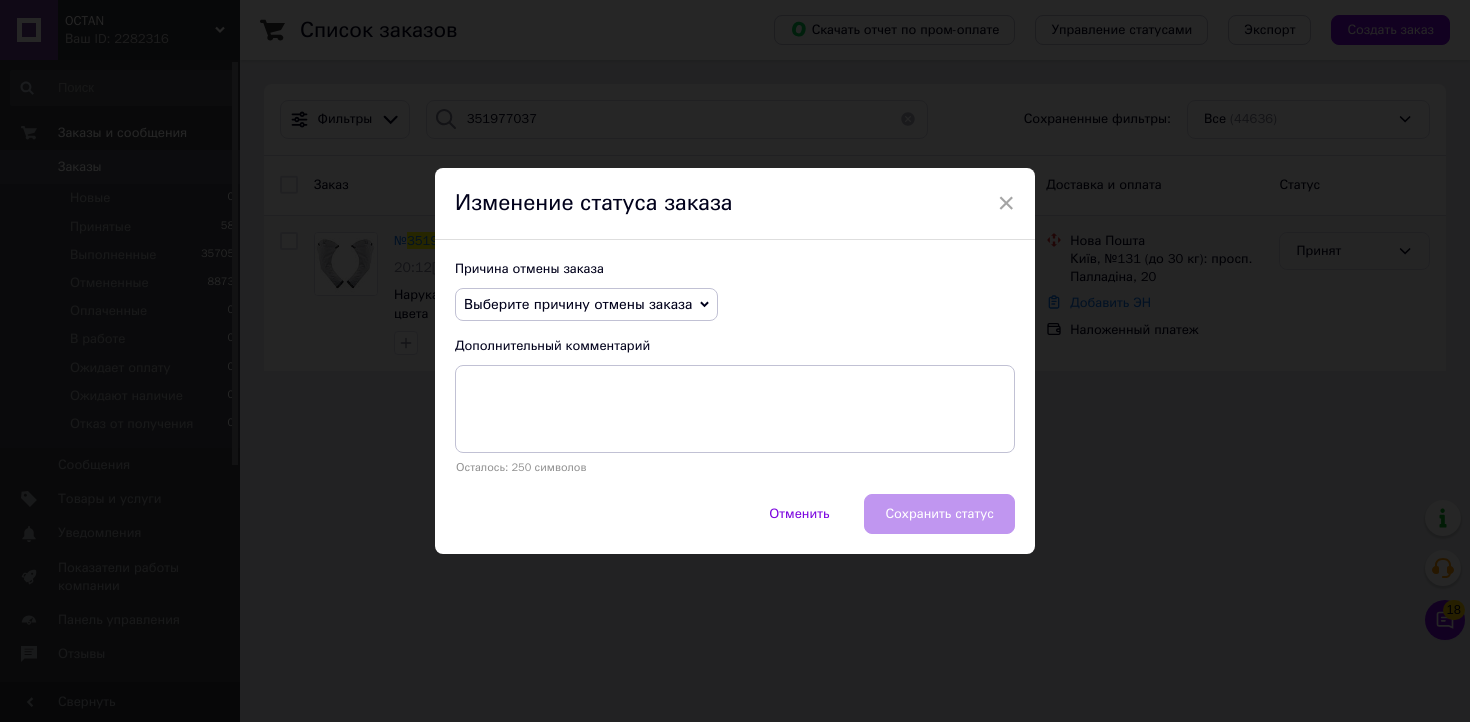 click on "Выберите причину отмены заказа" at bounding box center [586, 305] 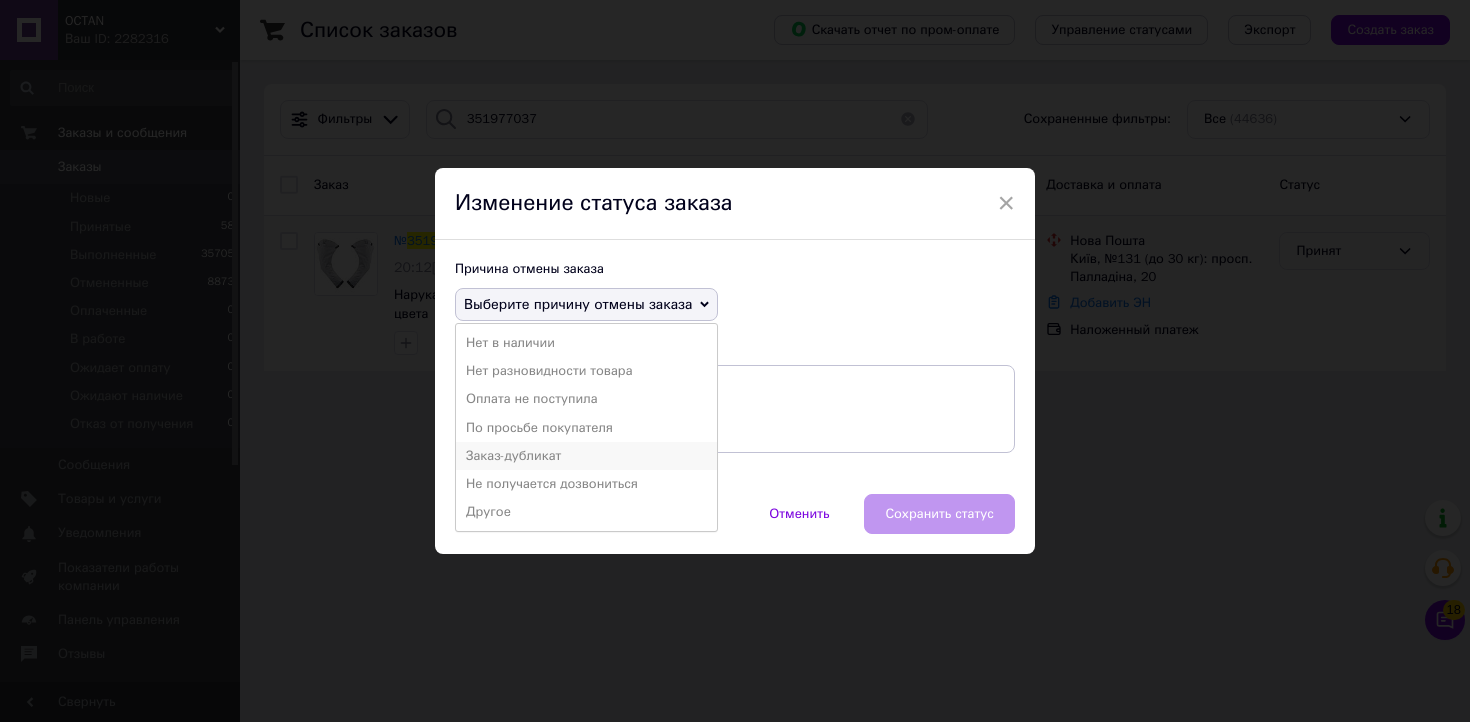 click on "Заказ-дубликат" at bounding box center (586, 456) 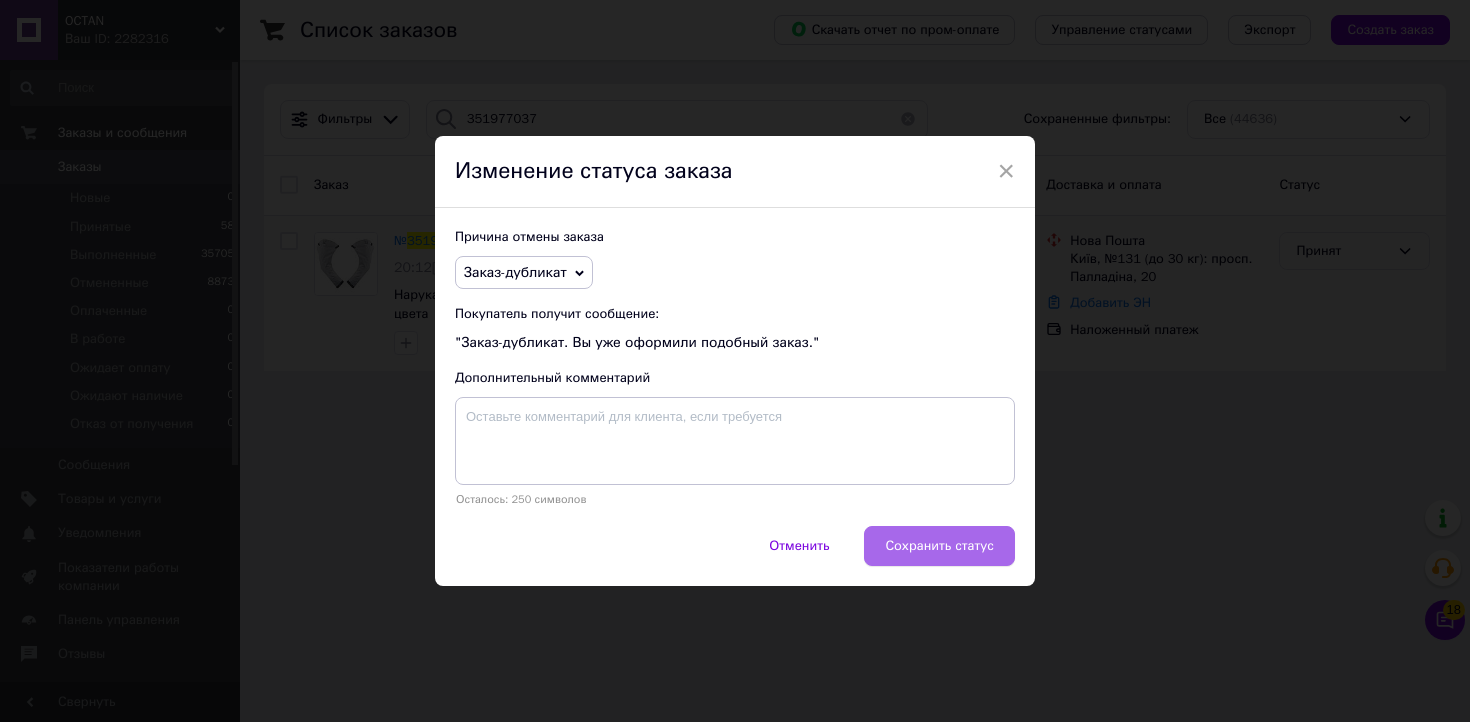 click on "Сохранить статус" at bounding box center (939, 546) 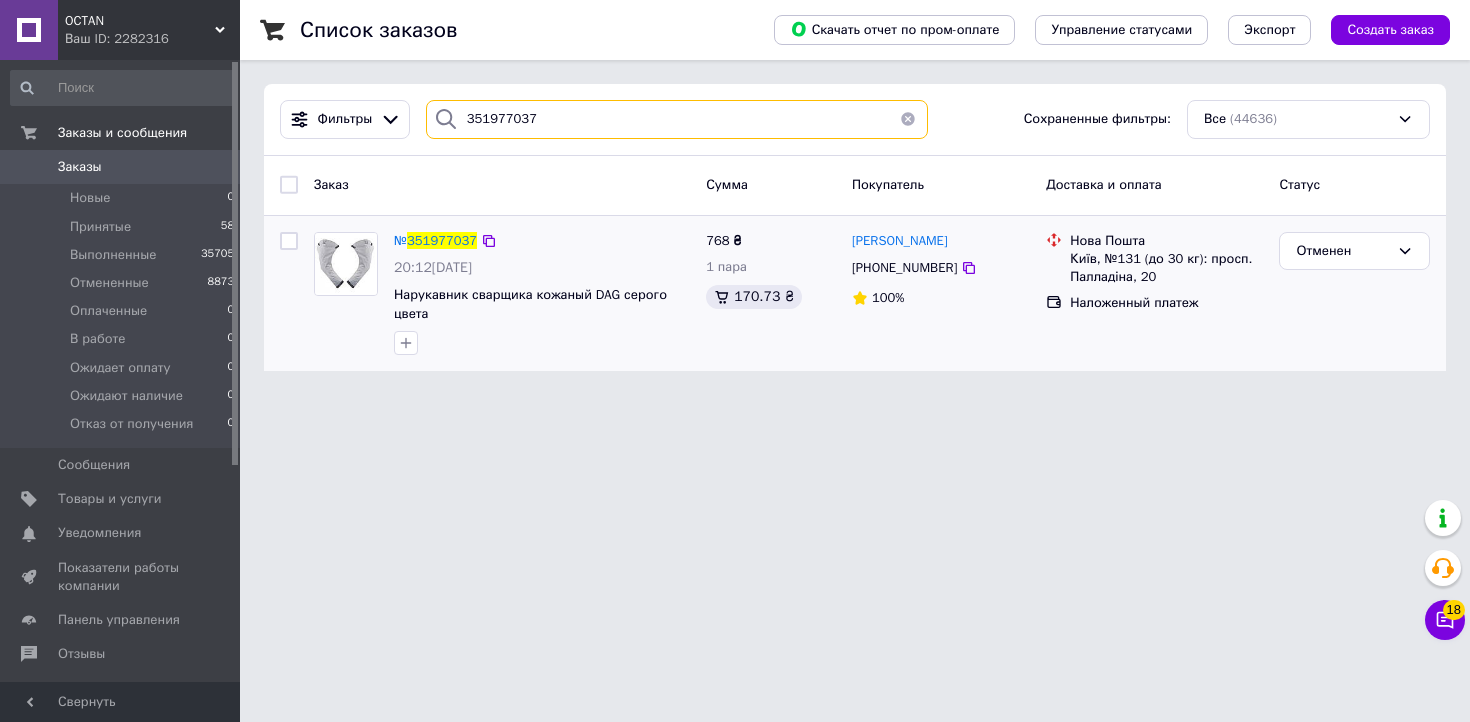 click on "351977037" at bounding box center [677, 119] 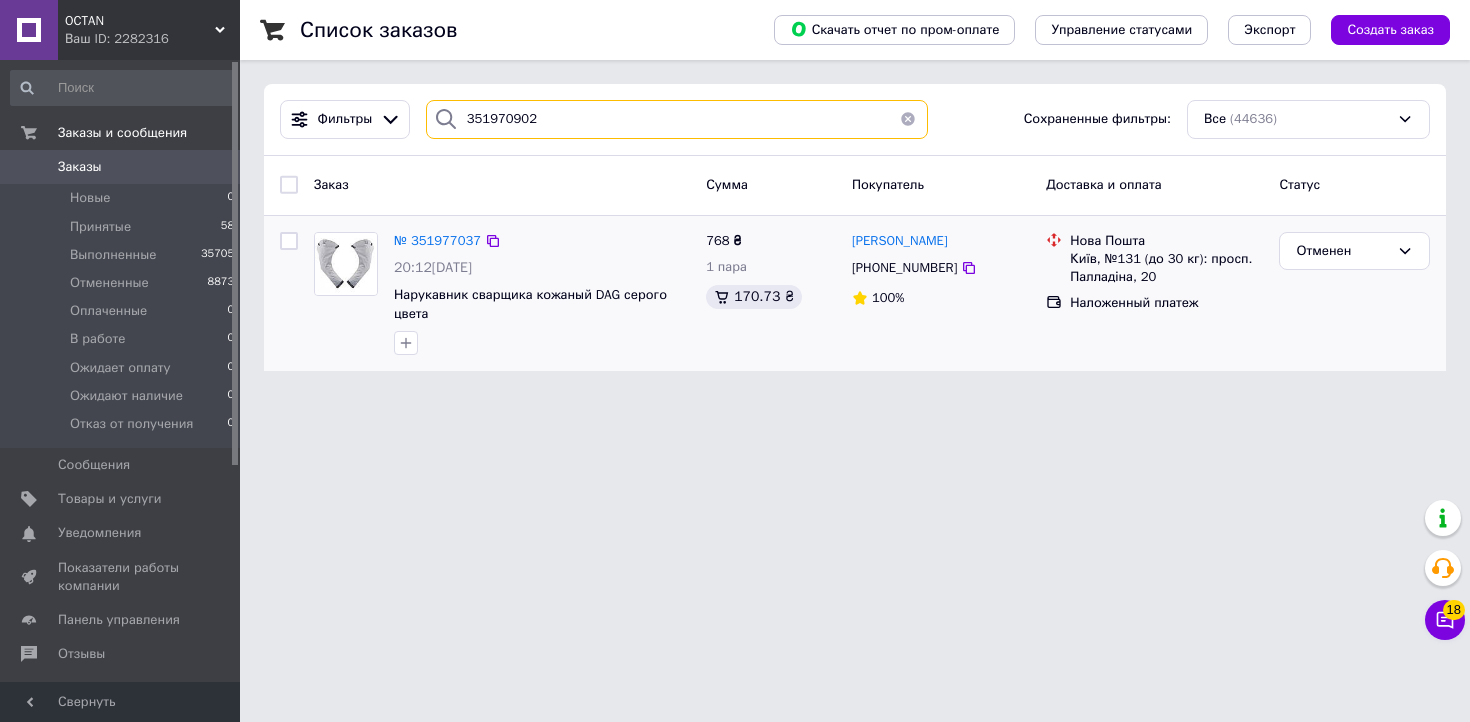 type on "351970902" 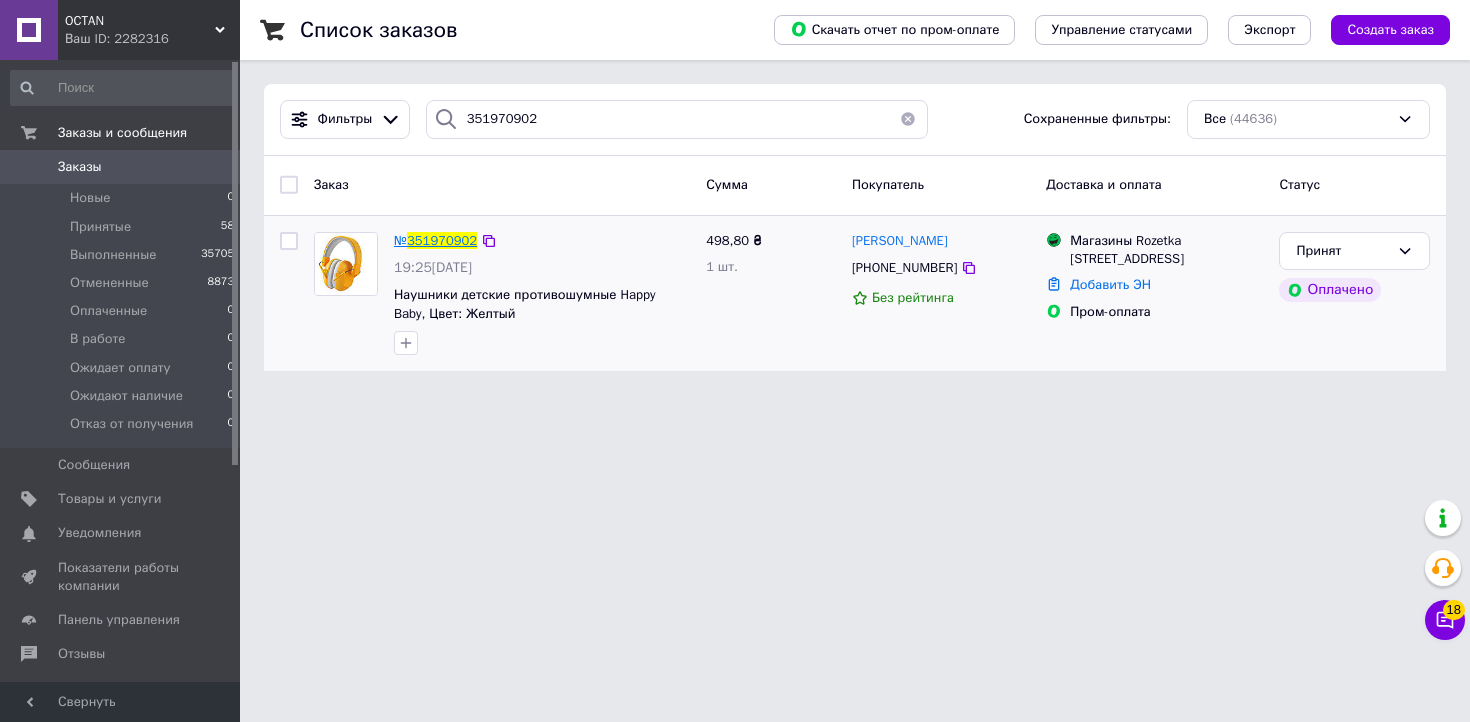 click on "351970902" at bounding box center [442, 240] 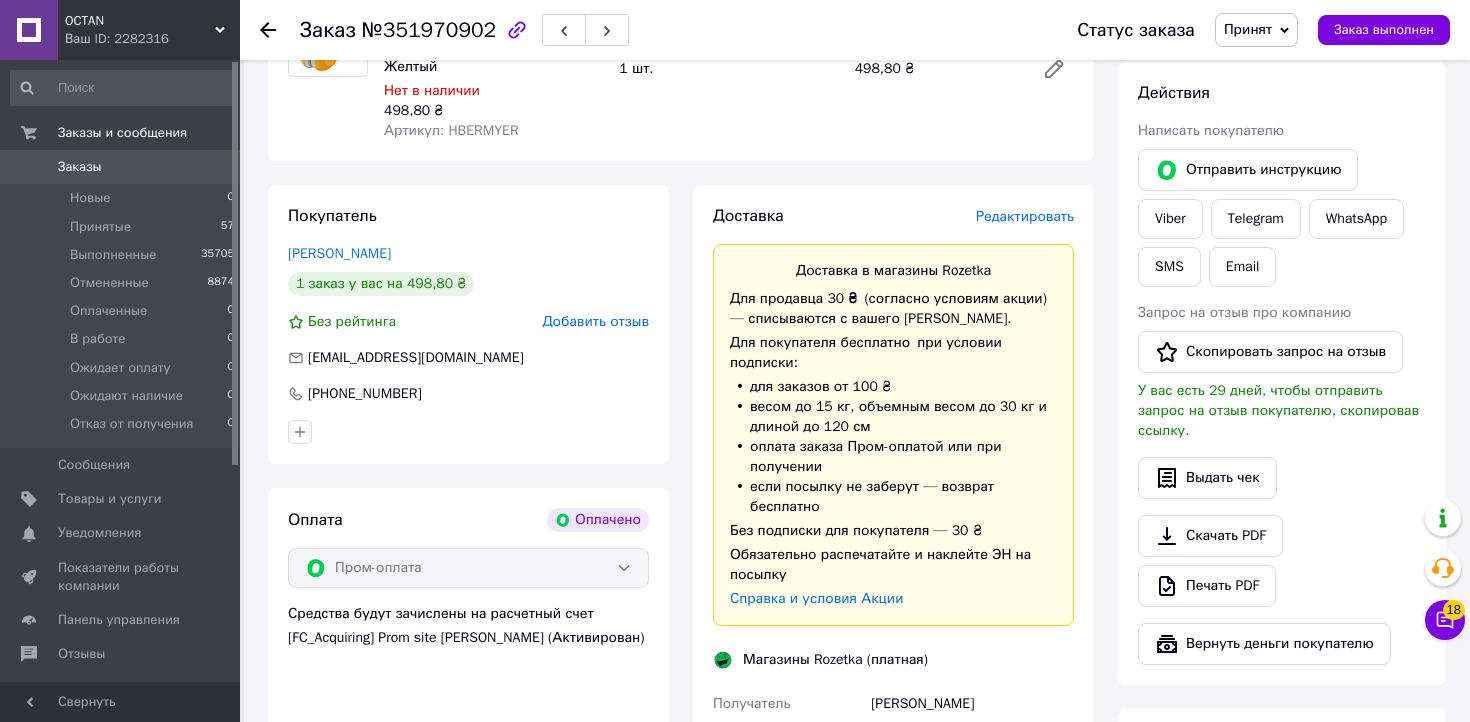scroll, scrollTop: 293, scrollLeft: 0, axis: vertical 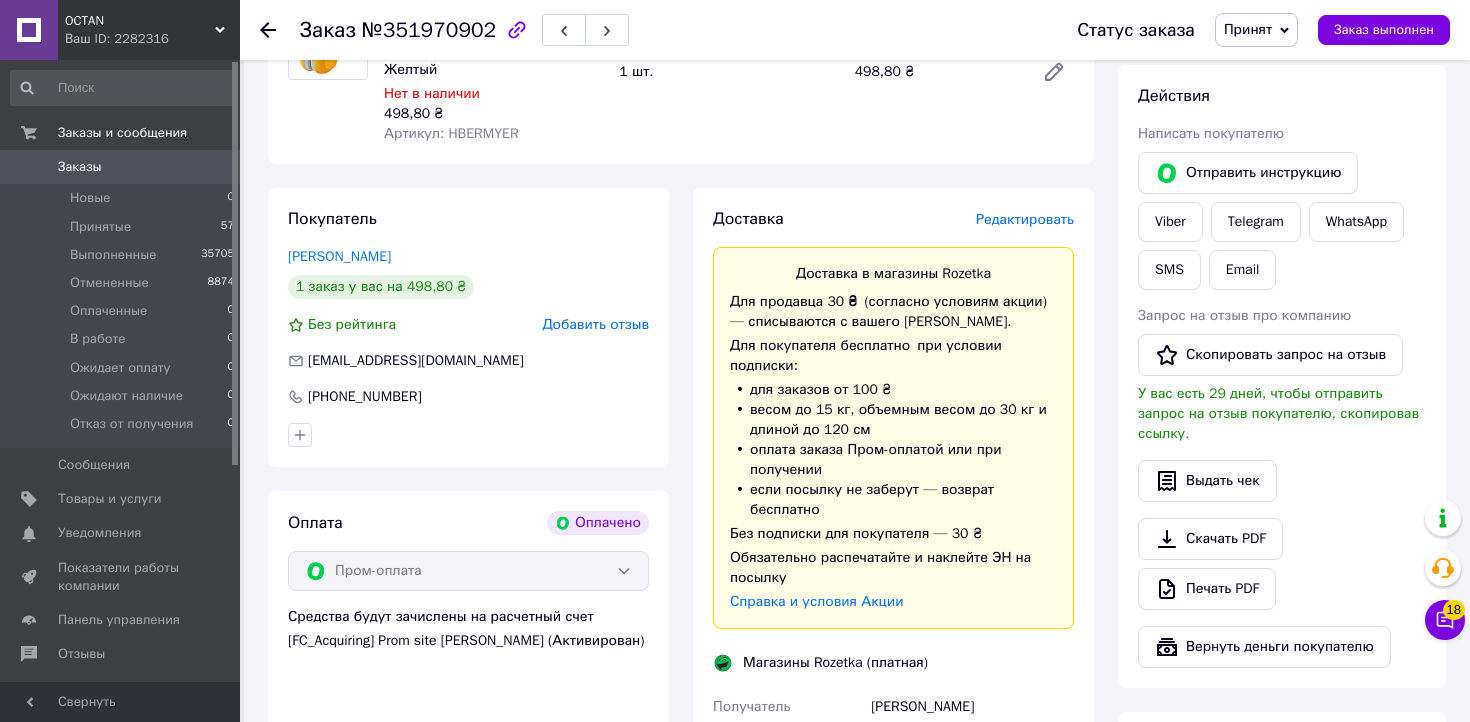click on "Редактировать" at bounding box center [1025, 219] 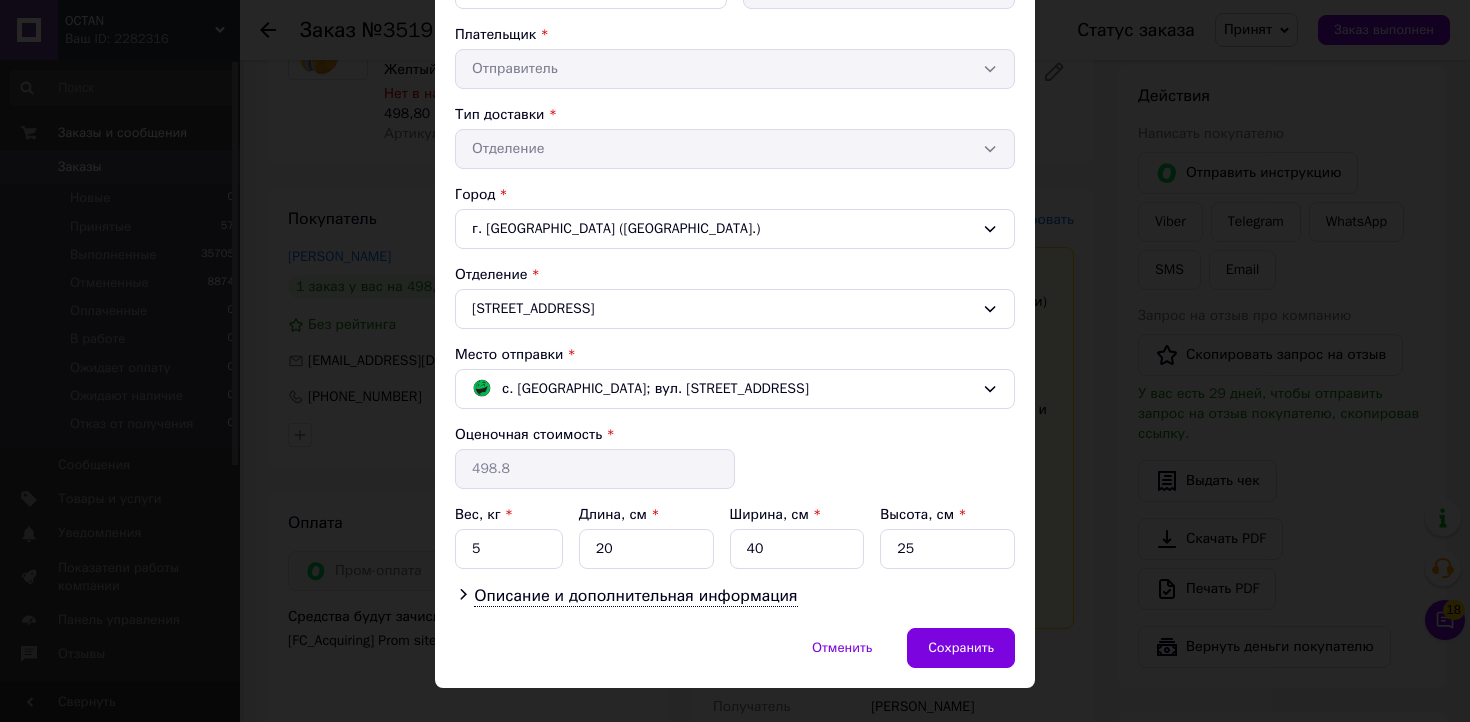 scroll, scrollTop: 402, scrollLeft: 0, axis: vertical 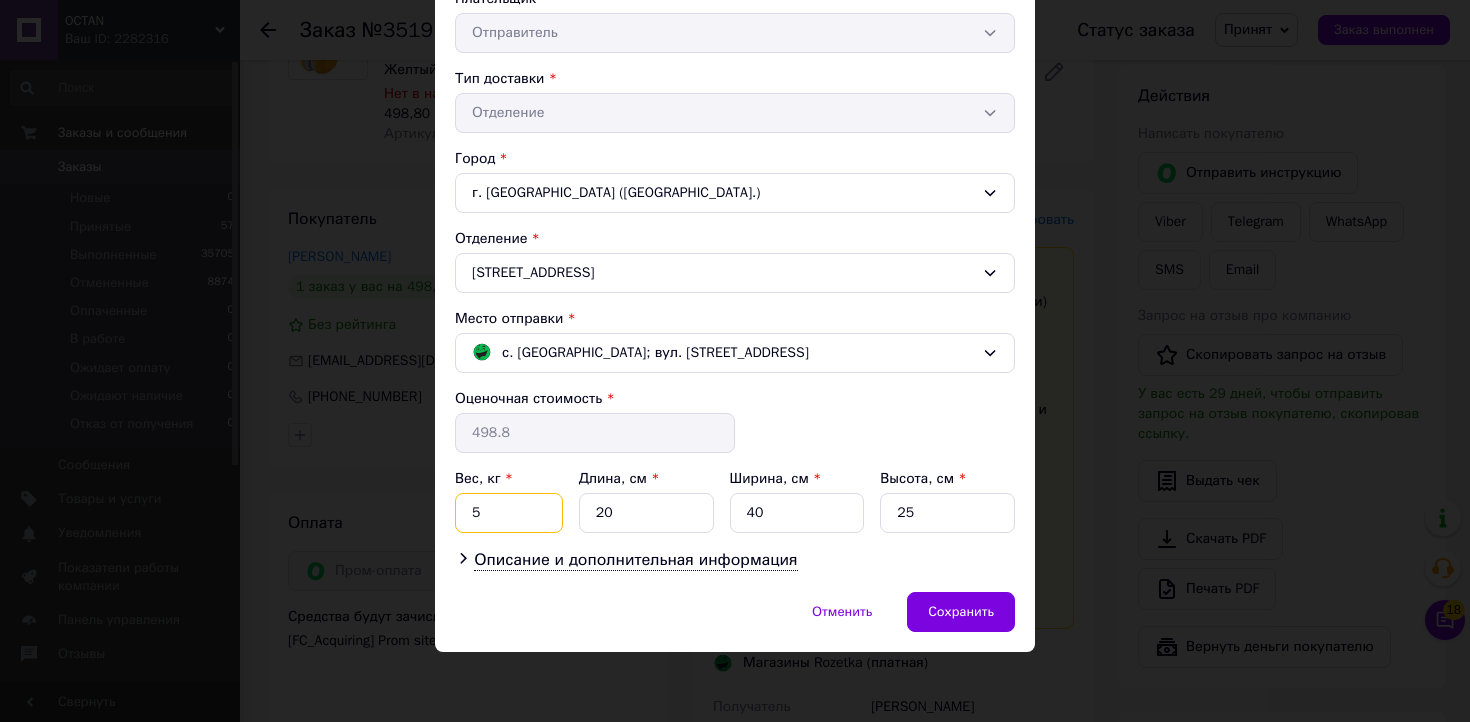 click on "5" at bounding box center (509, 513) 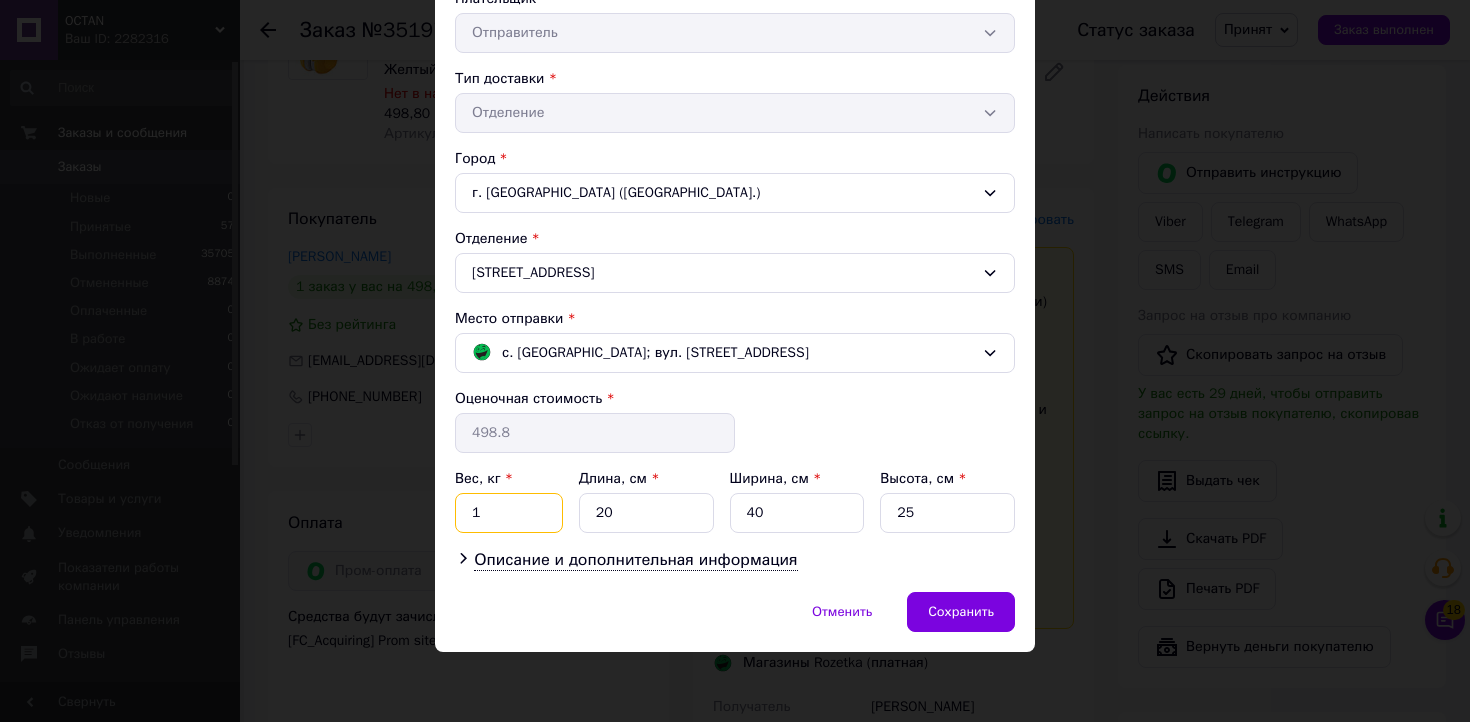 type on "1" 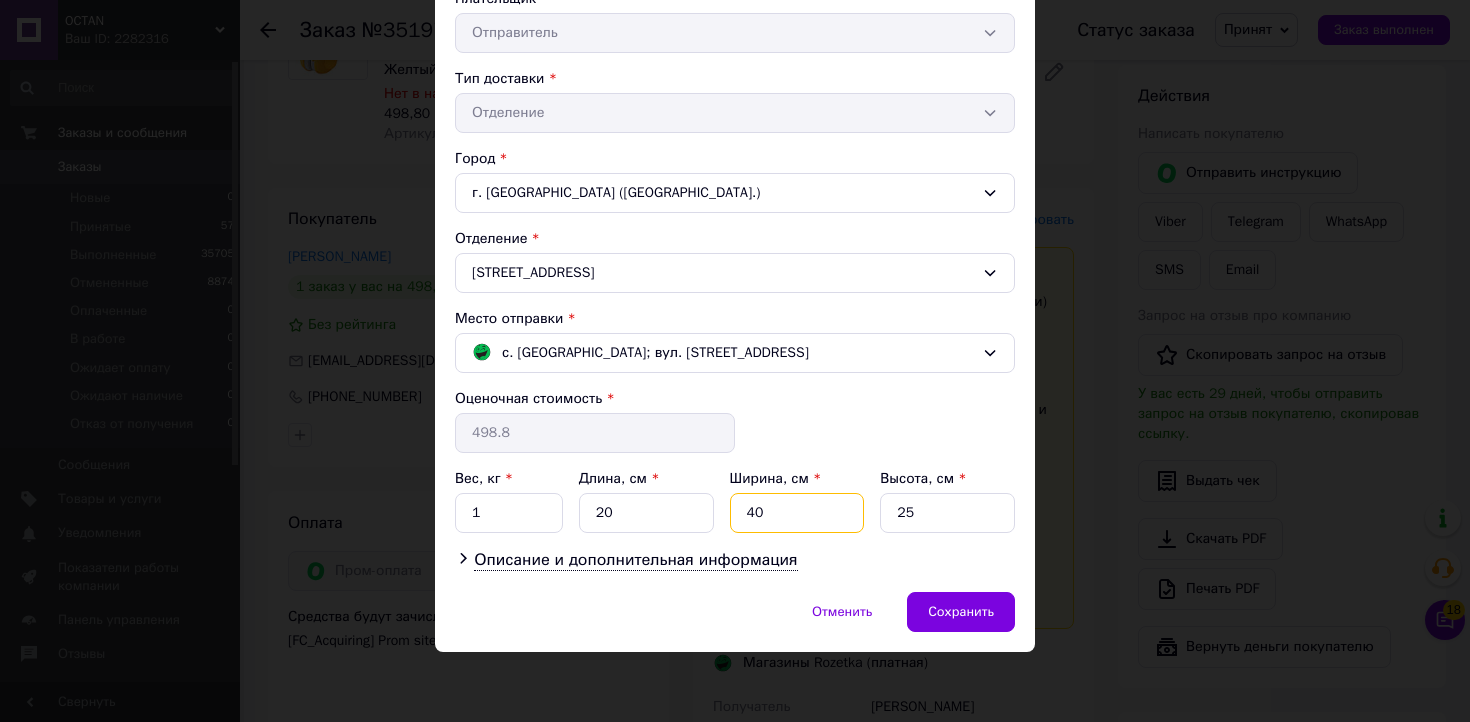 click on "40" at bounding box center [797, 513] 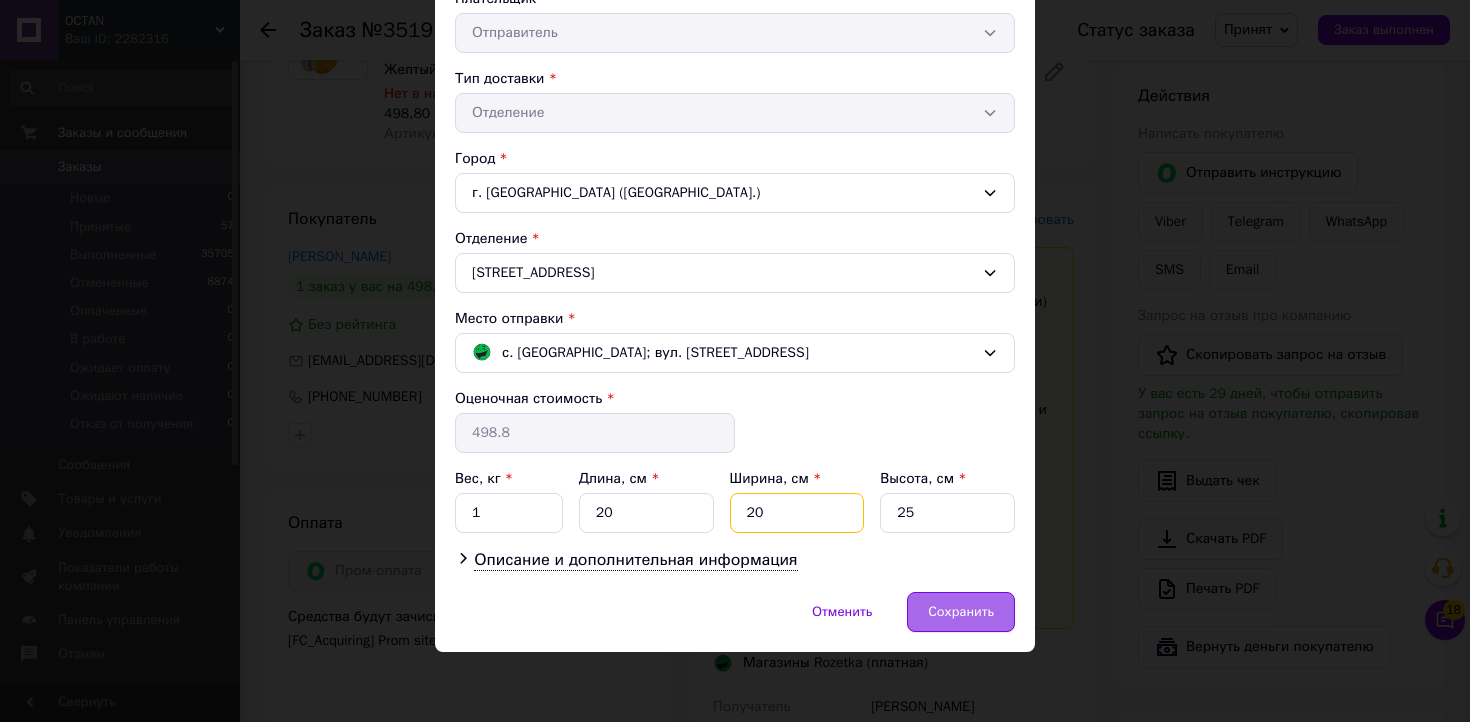 type on "20" 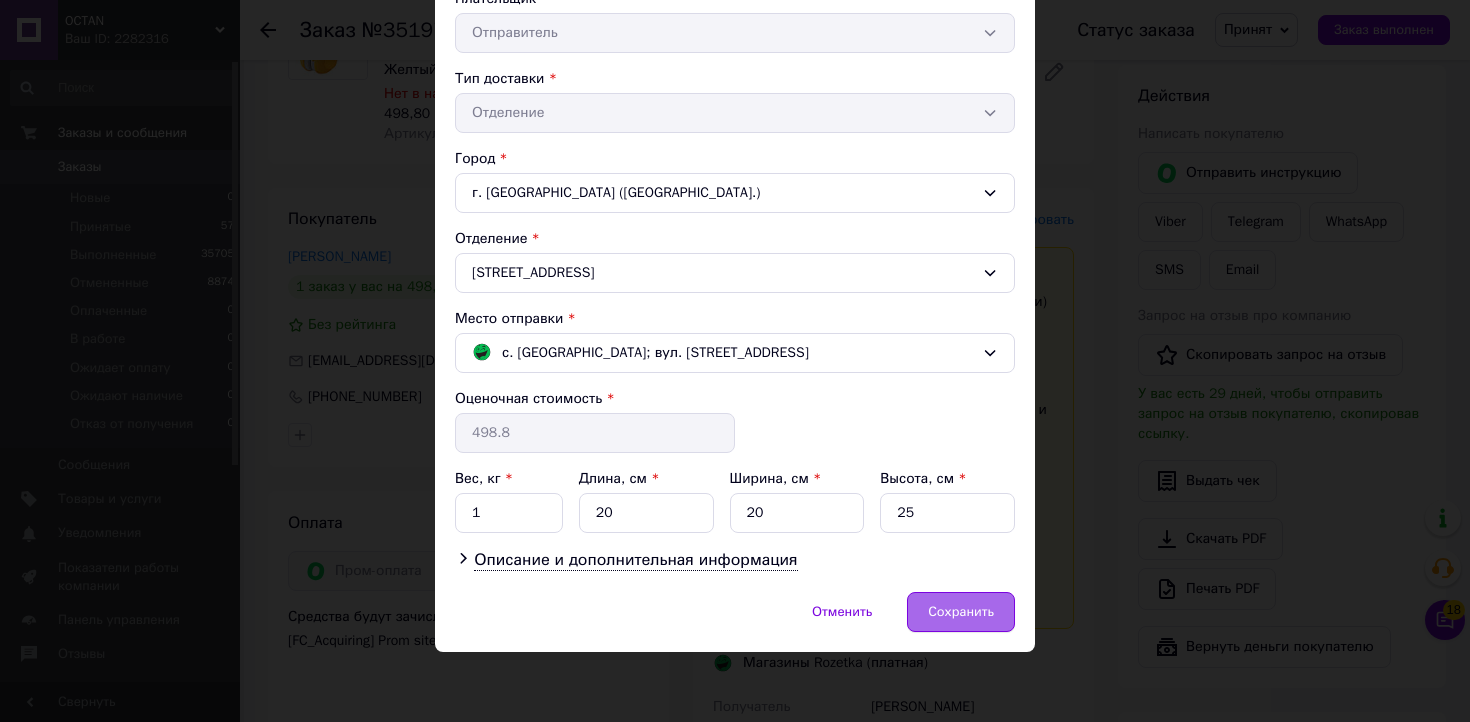 click on "Сохранить" at bounding box center [961, 612] 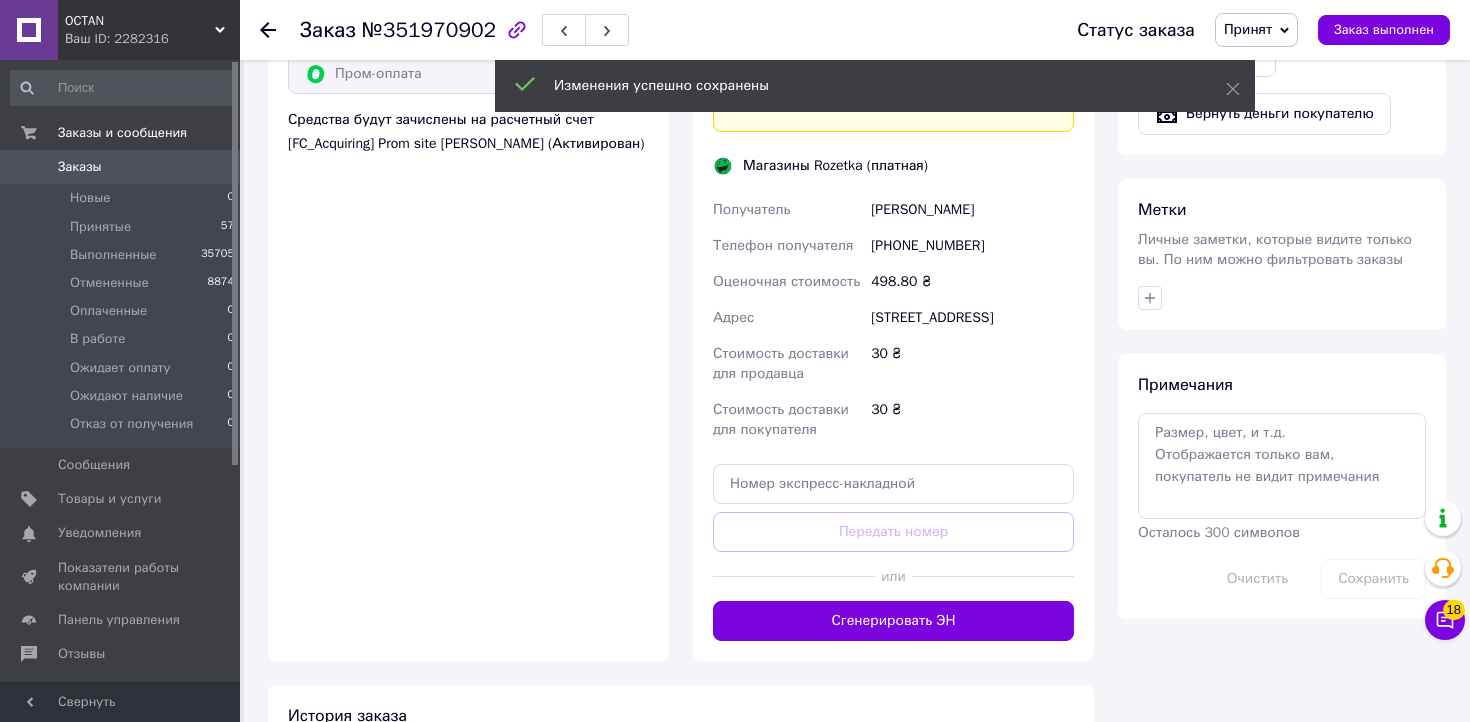 scroll, scrollTop: 866, scrollLeft: 0, axis: vertical 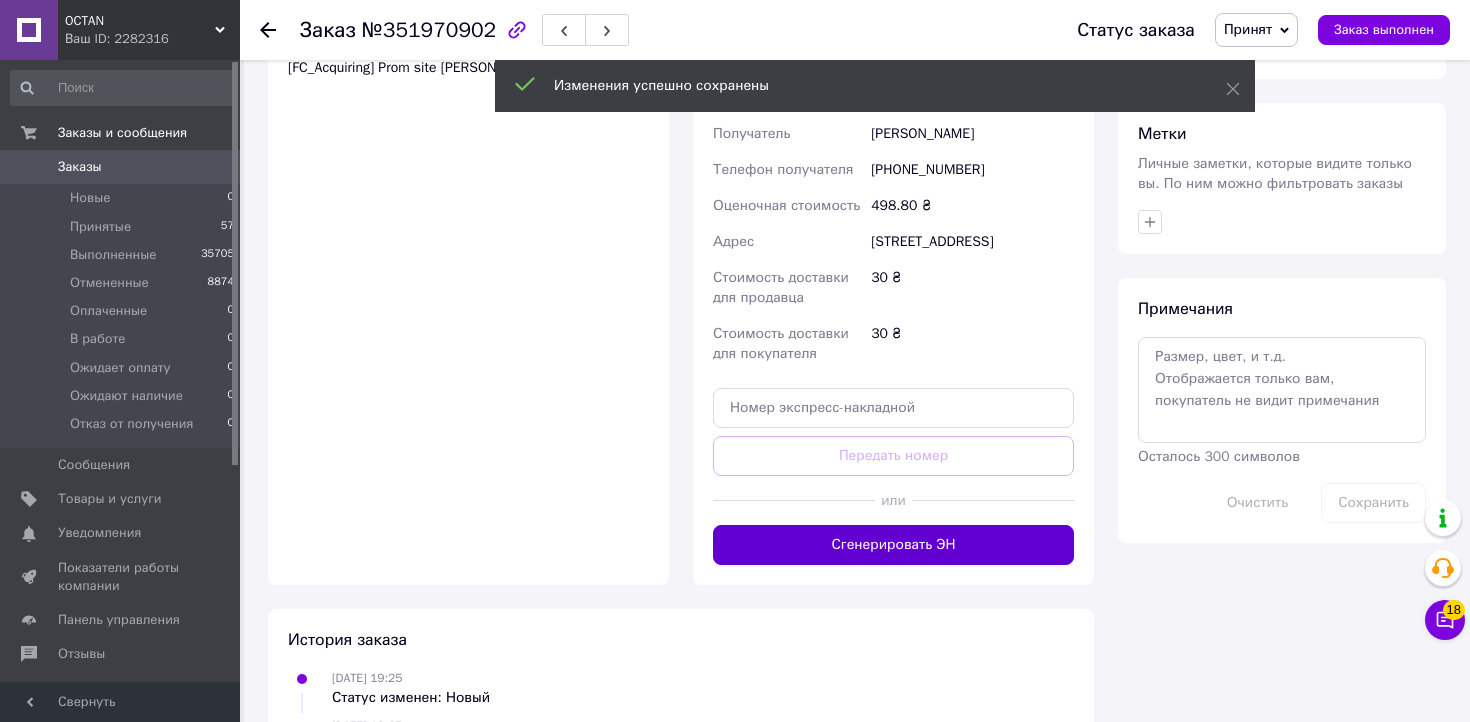 click on "Сгенерировать ЭН" at bounding box center (893, 545) 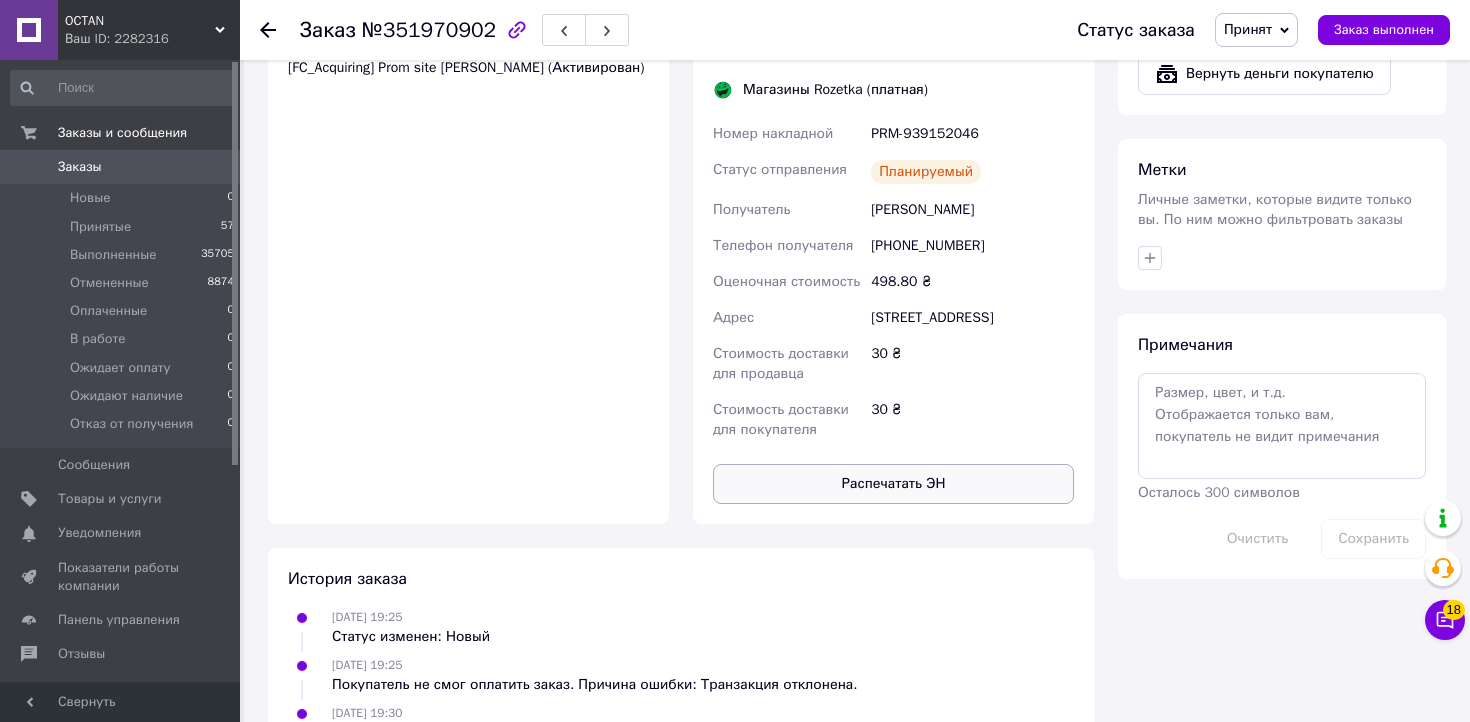 click on "Распечатать ЭН" at bounding box center [893, 484] 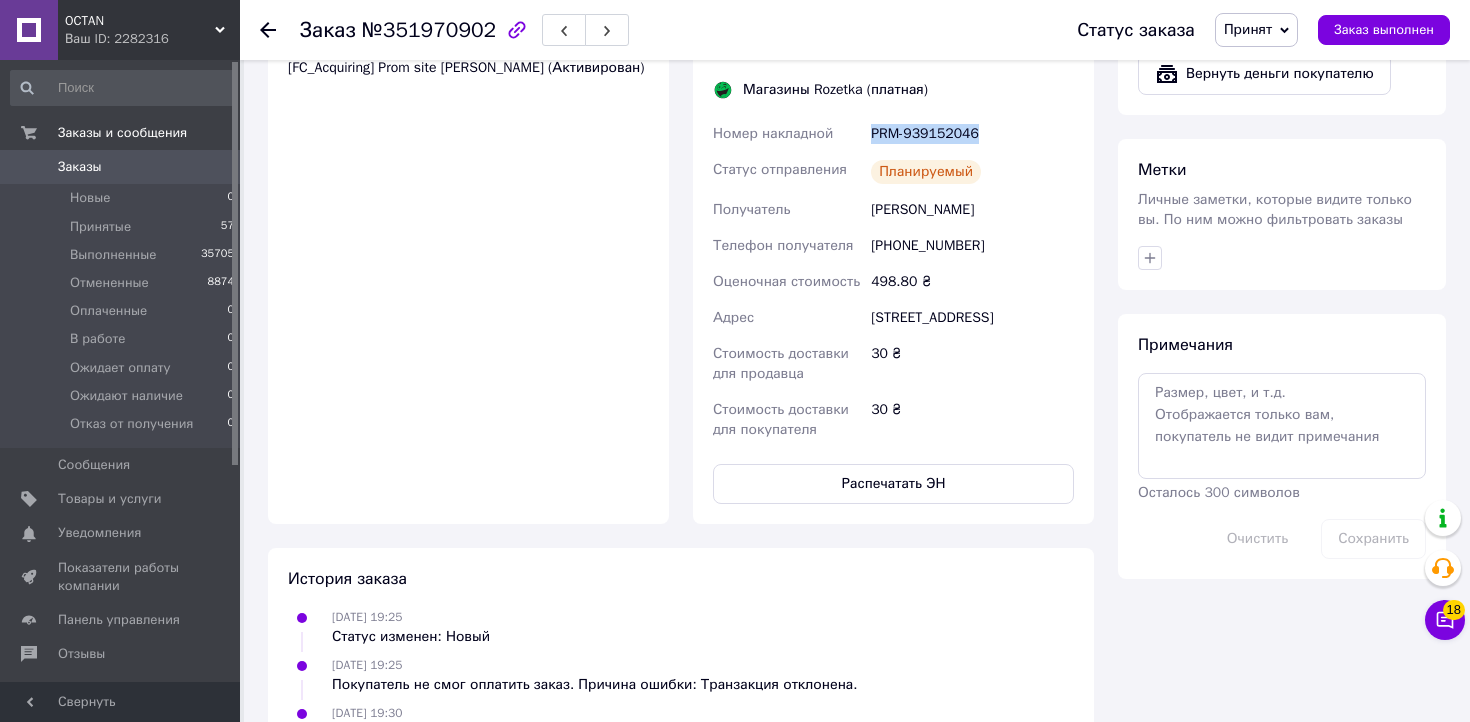 drag, startPoint x: 1002, startPoint y: 132, endPoint x: 858, endPoint y: 130, distance: 144.01389 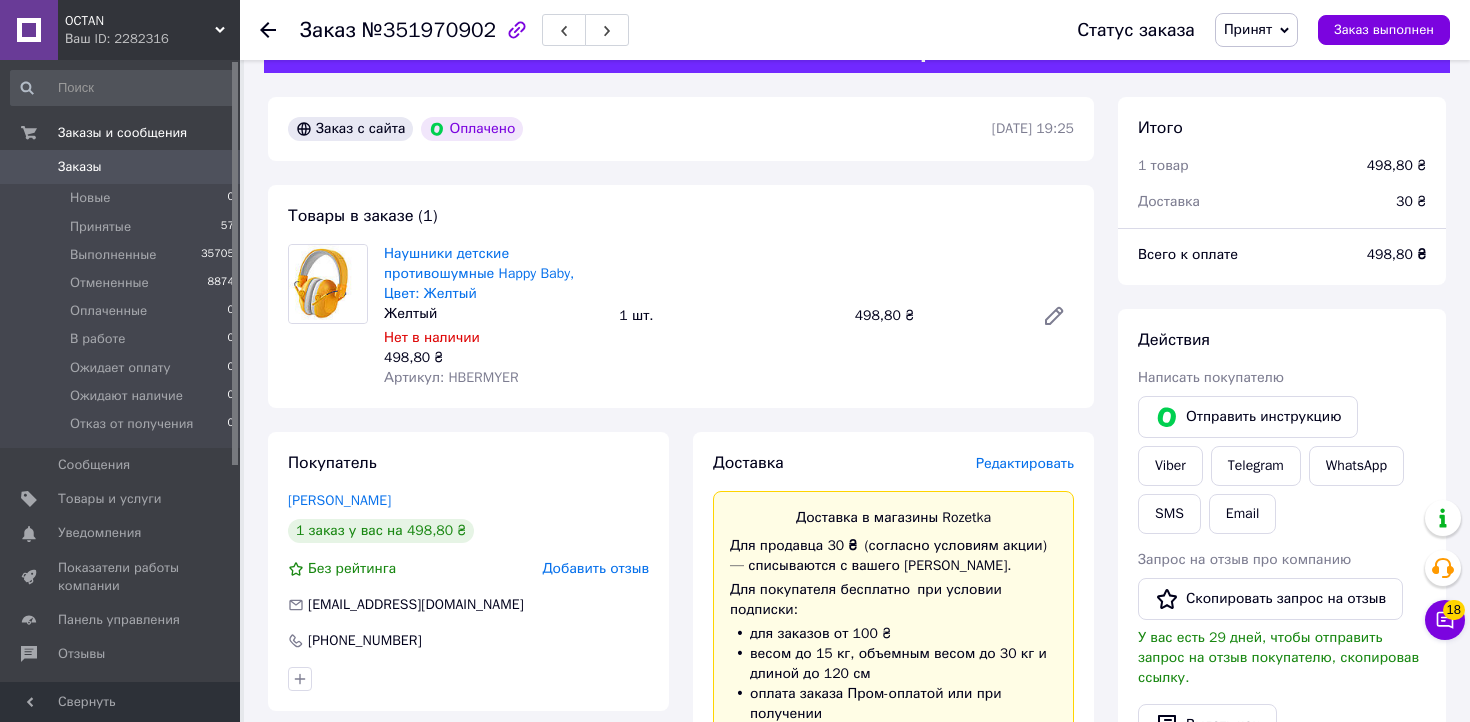 scroll, scrollTop: 25, scrollLeft: 0, axis: vertical 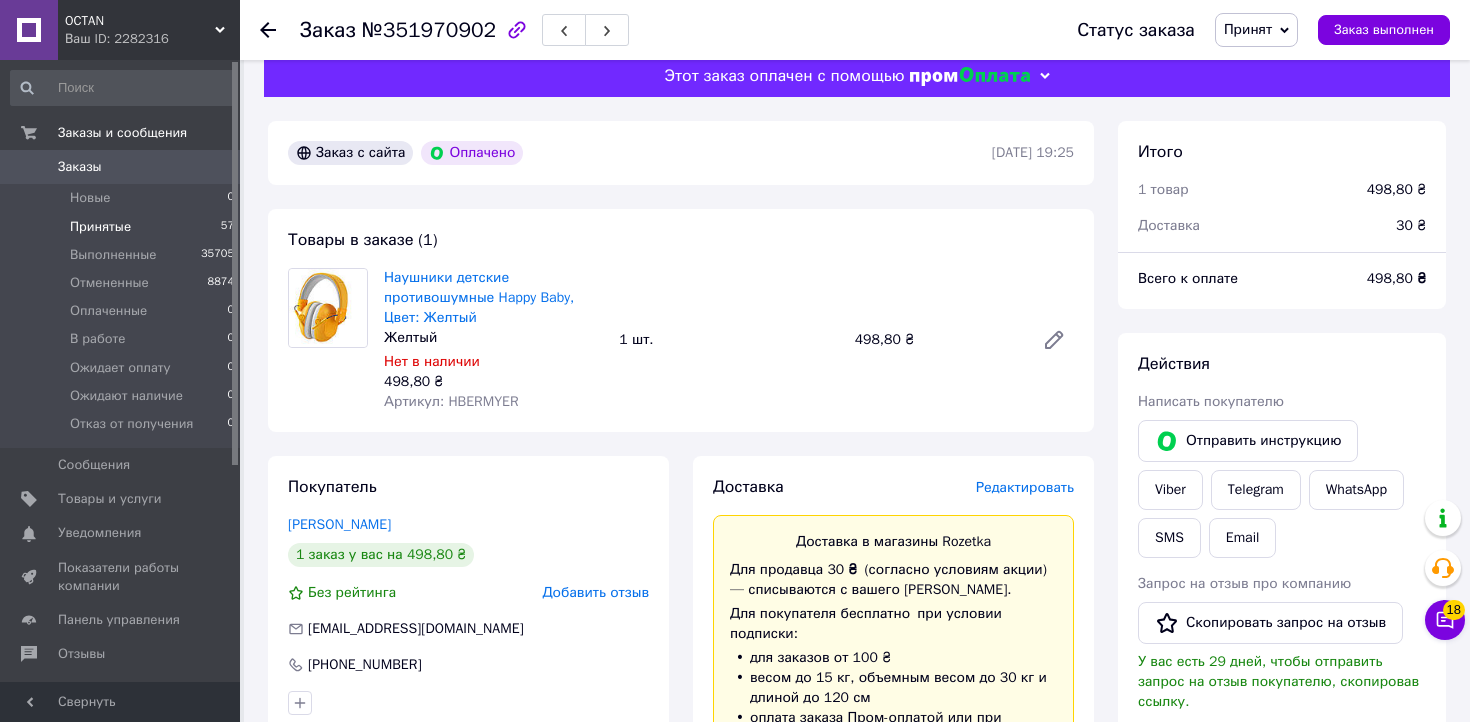 click on "Принятые" at bounding box center (100, 227) 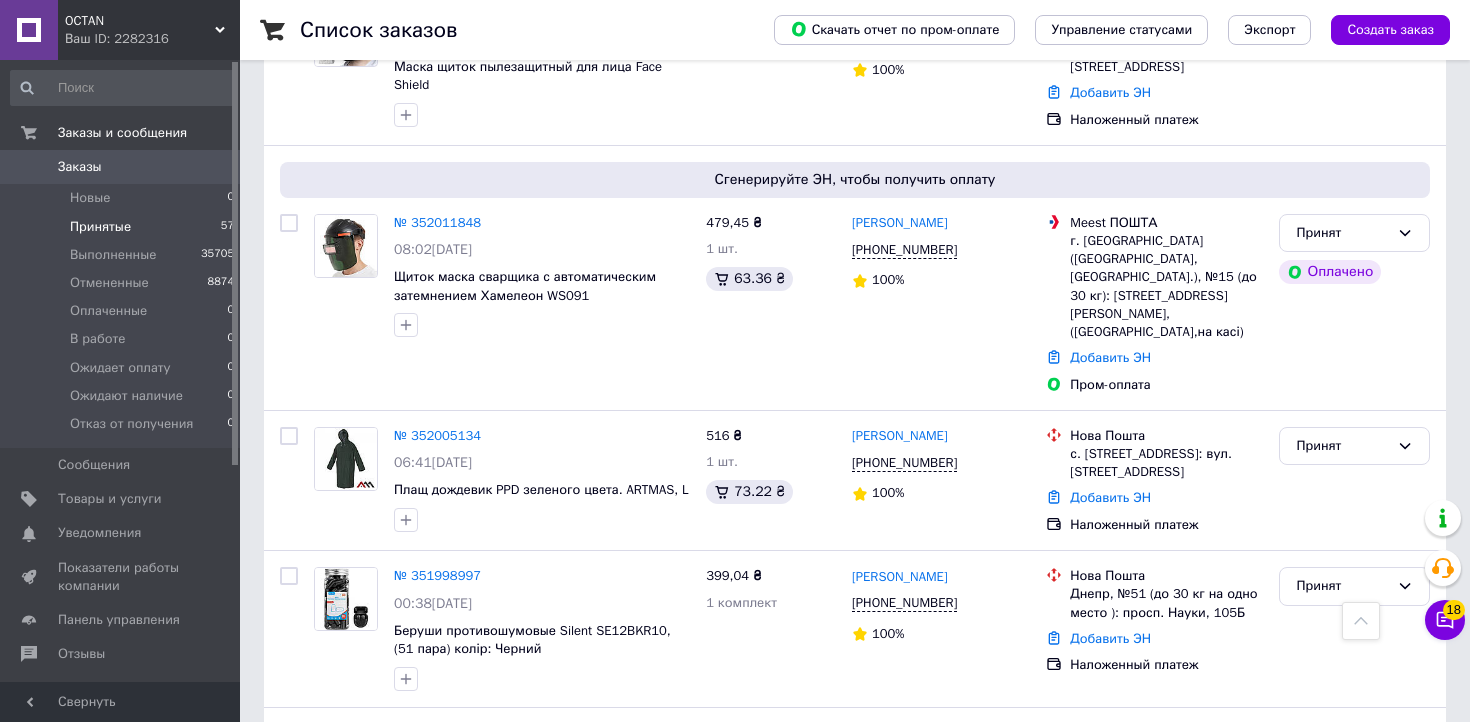 scroll, scrollTop: 1835, scrollLeft: 0, axis: vertical 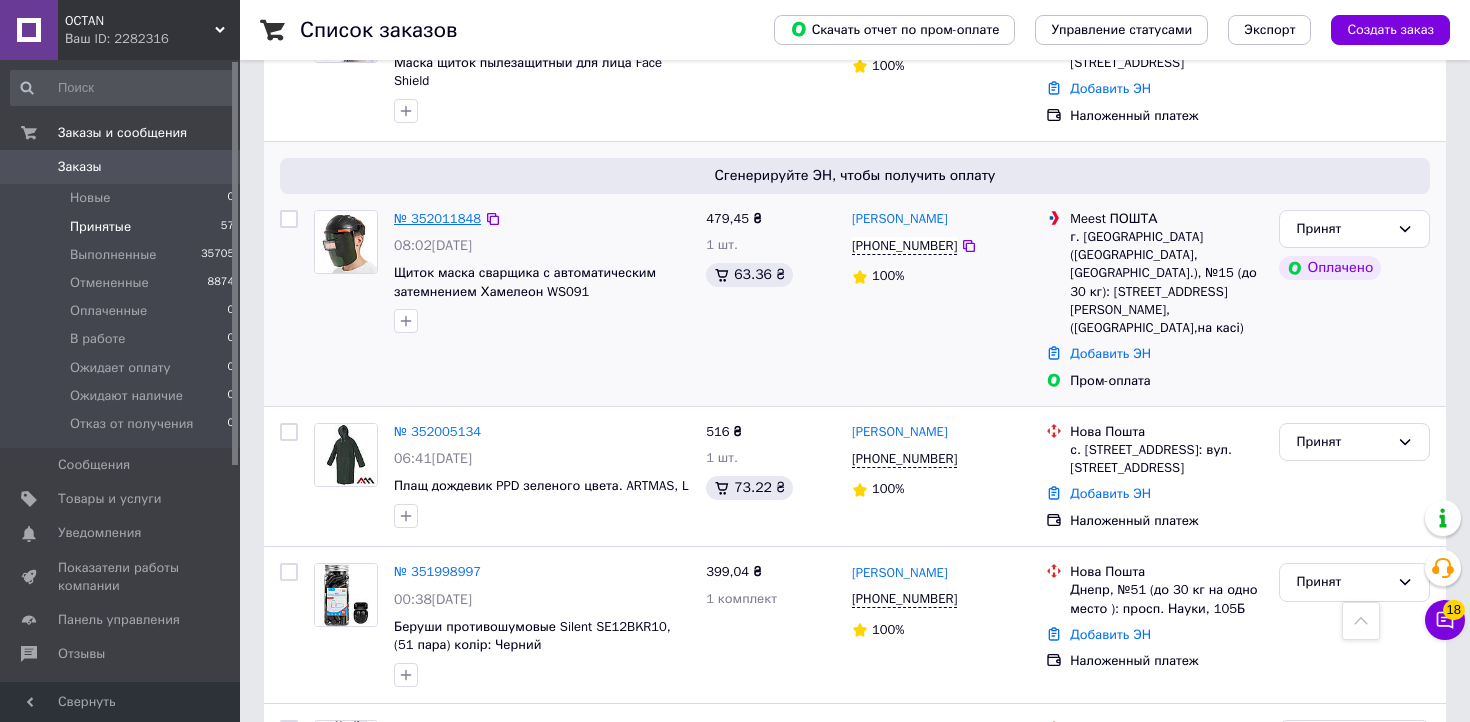 click on "№ 352011848" at bounding box center (437, 218) 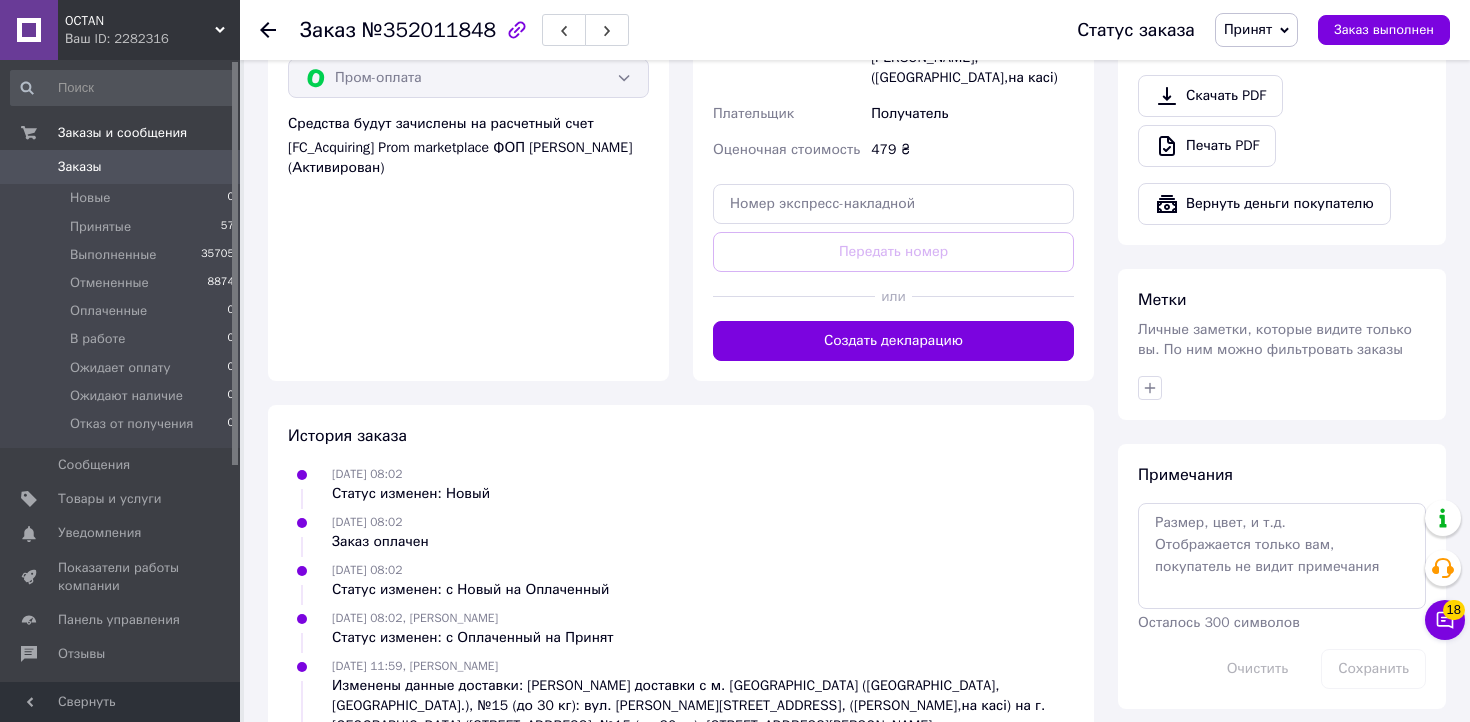 scroll, scrollTop: 762, scrollLeft: 0, axis: vertical 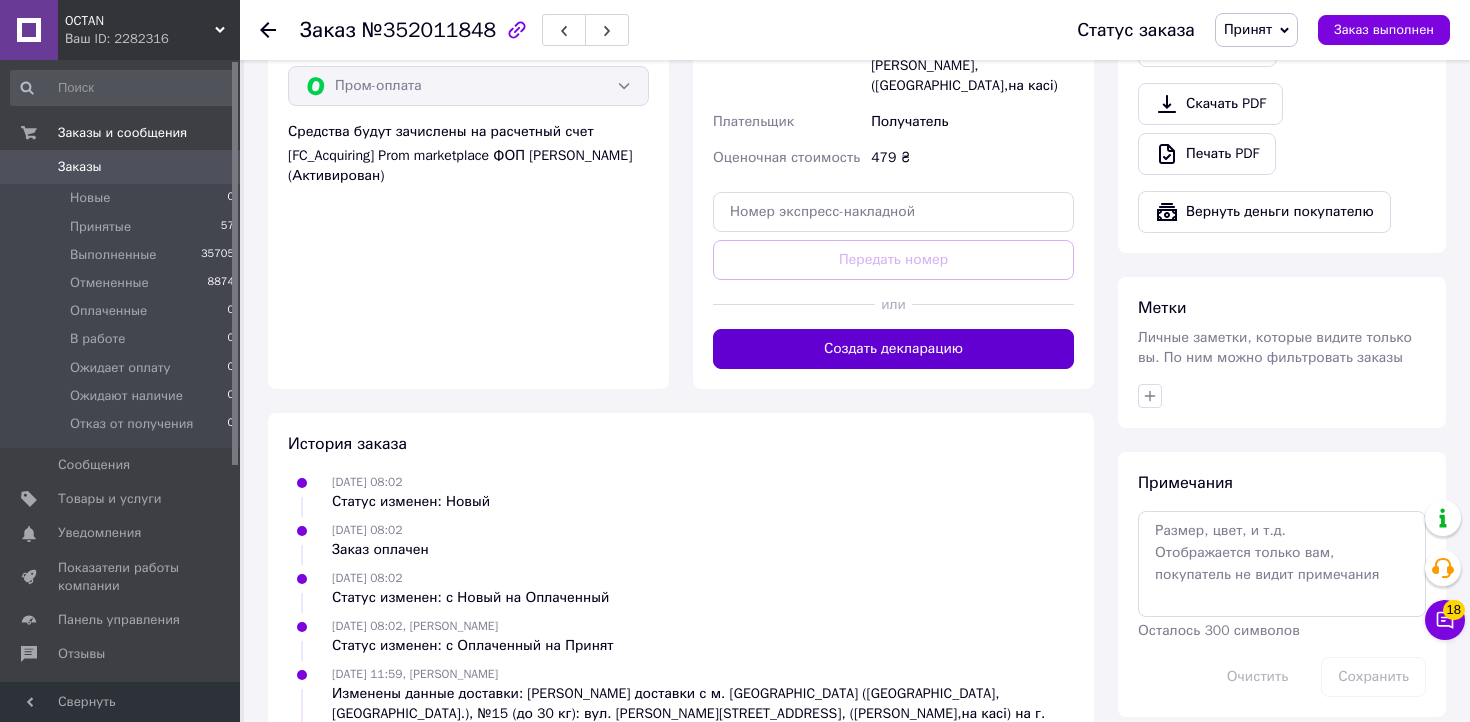 click on "Создать декларацию" at bounding box center (893, 349) 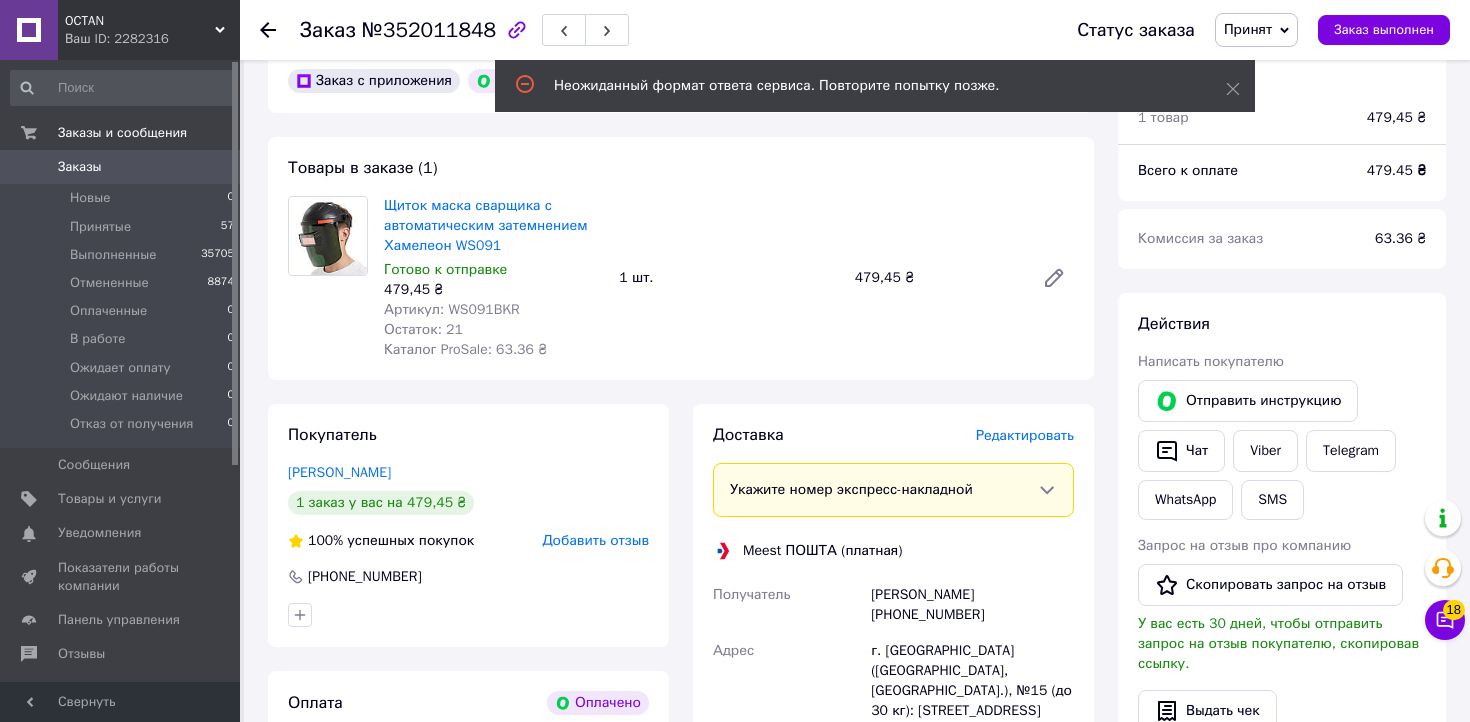 scroll, scrollTop: 0, scrollLeft: 0, axis: both 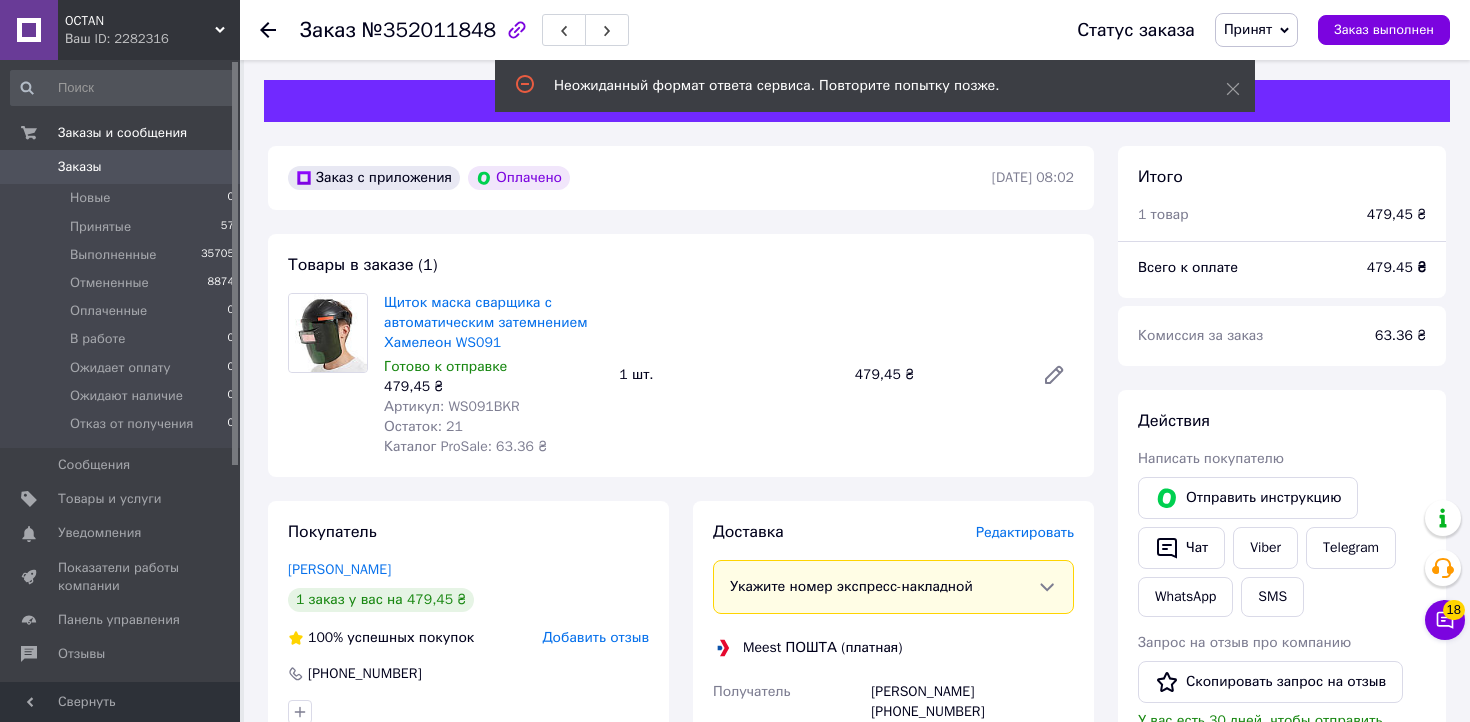 click 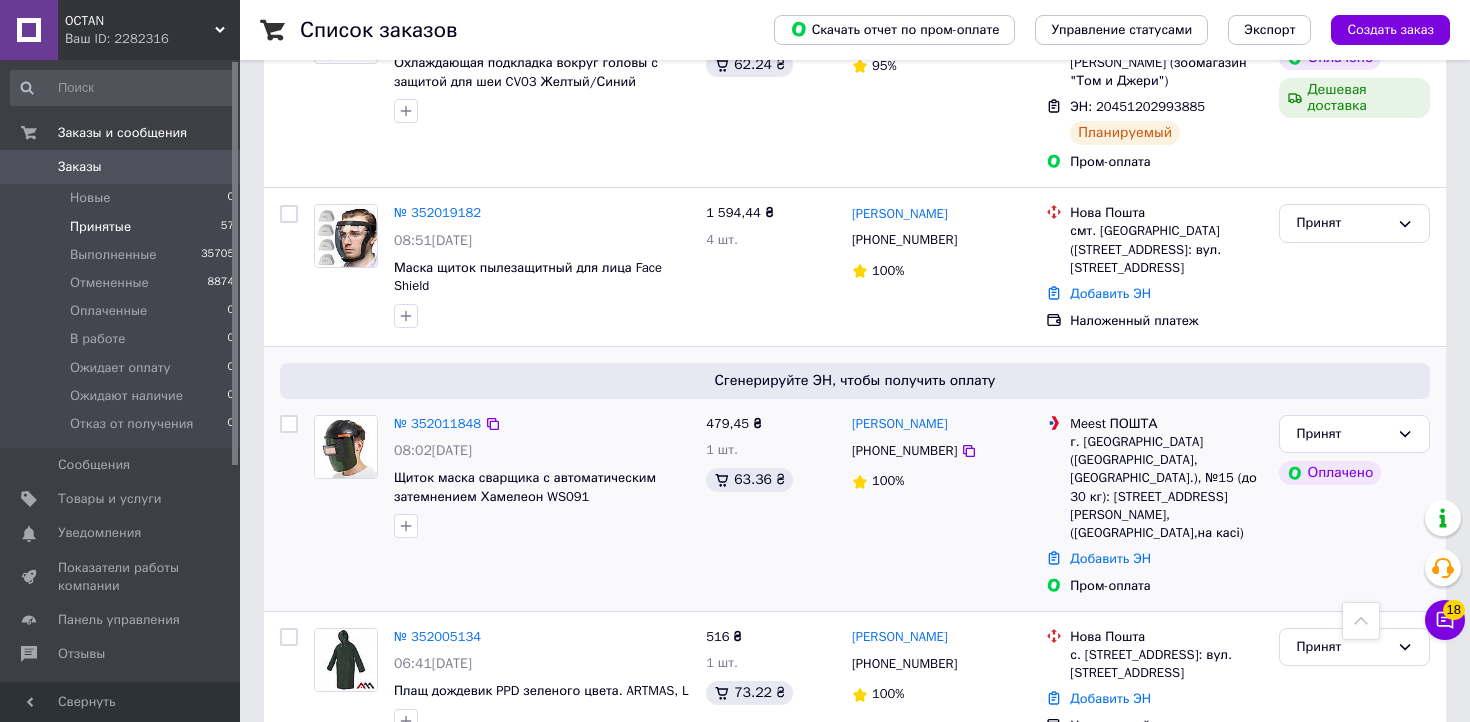 scroll, scrollTop: 1640, scrollLeft: 0, axis: vertical 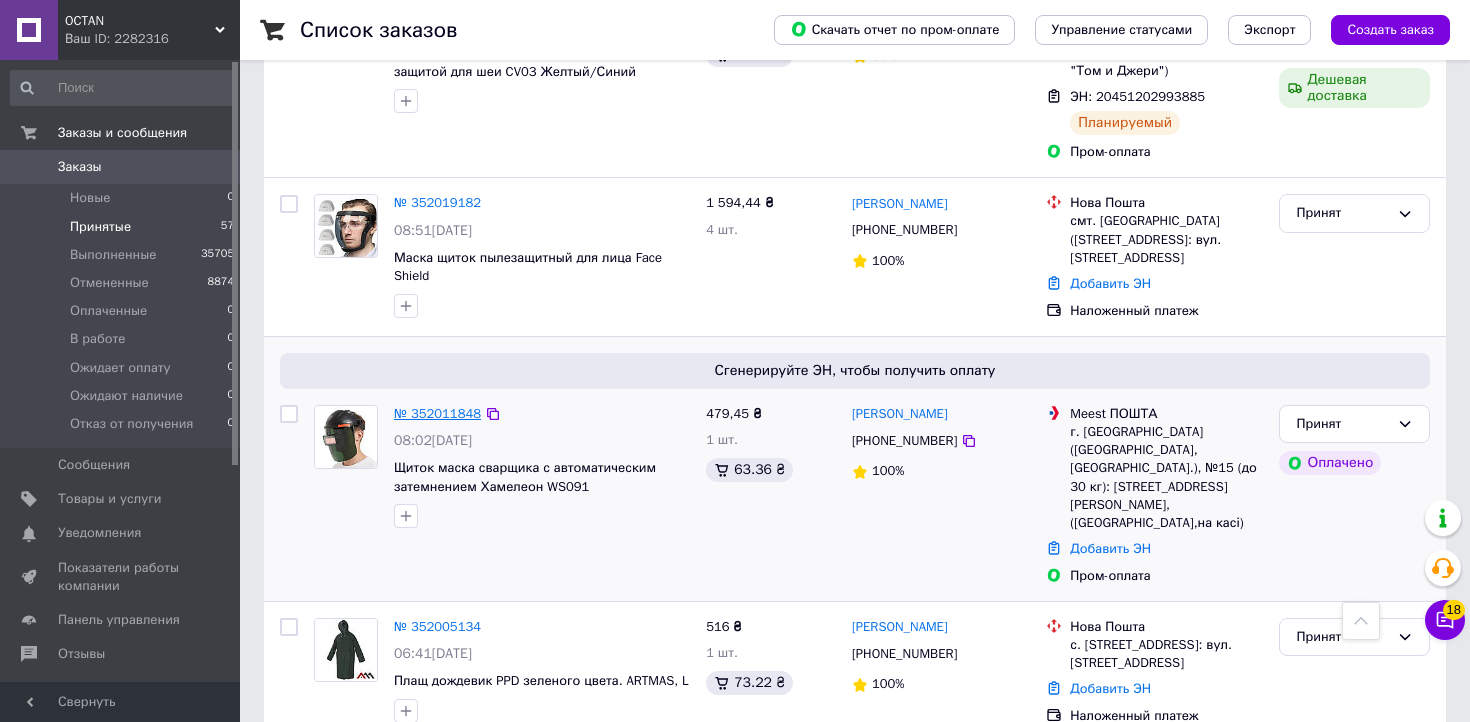 click on "№ 352011848" at bounding box center (437, 413) 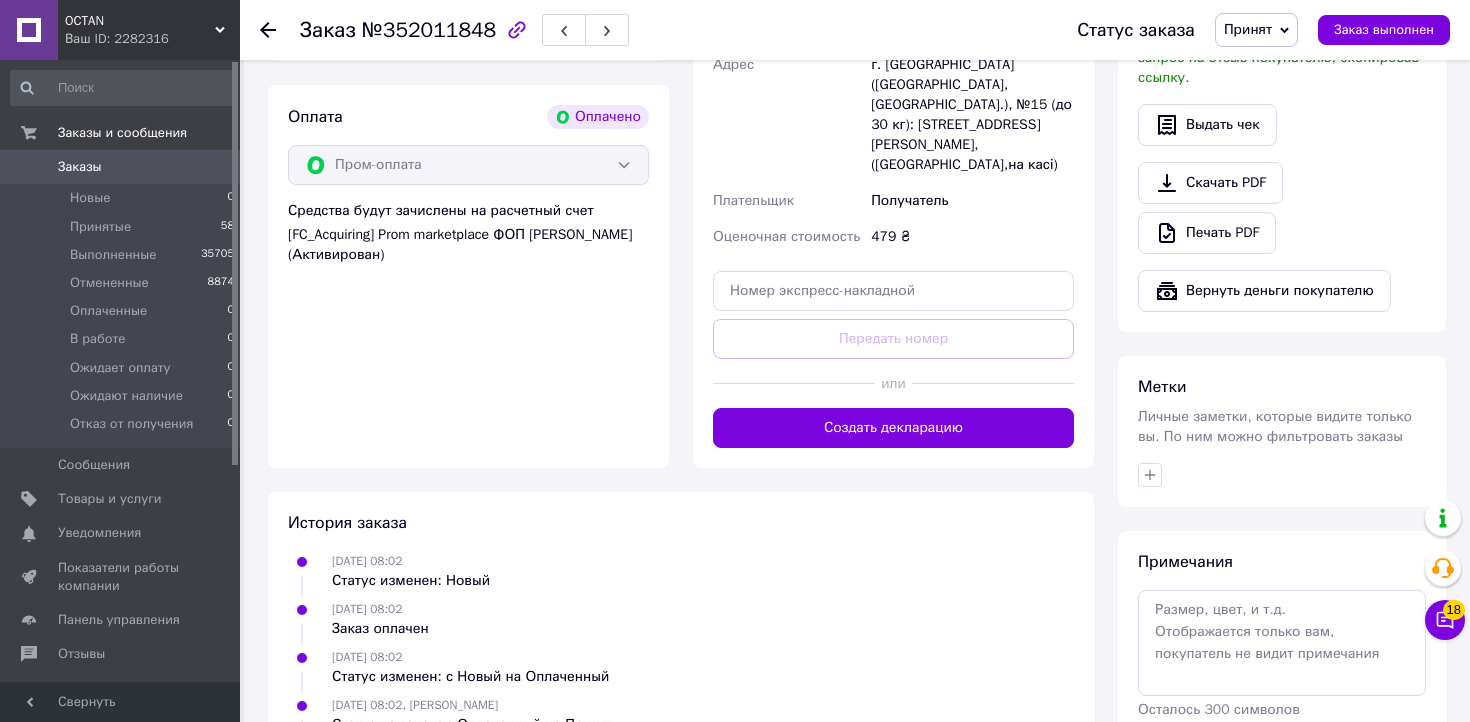 scroll, scrollTop: 682, scrollLeft: 0, axis: vertical 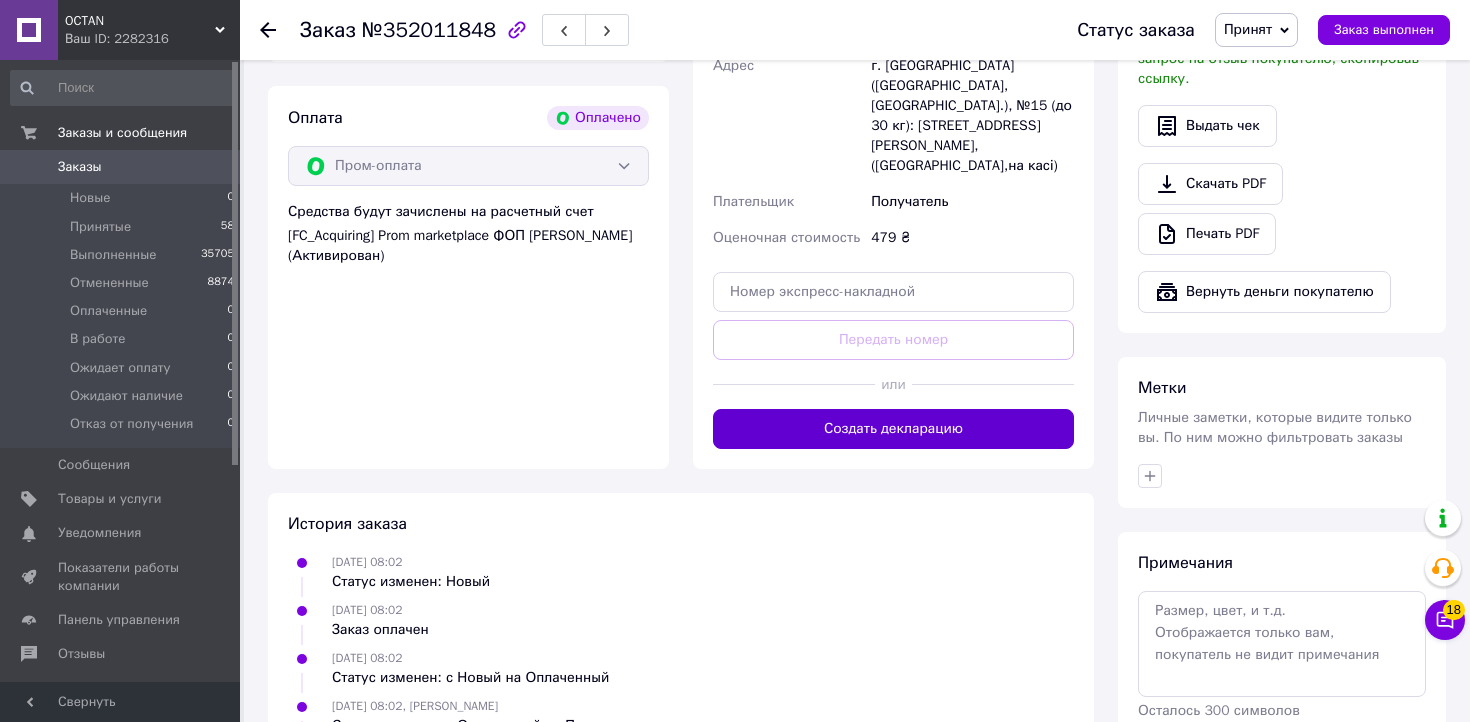 click on "Создать декларацию" at bounding box center (893, 429) 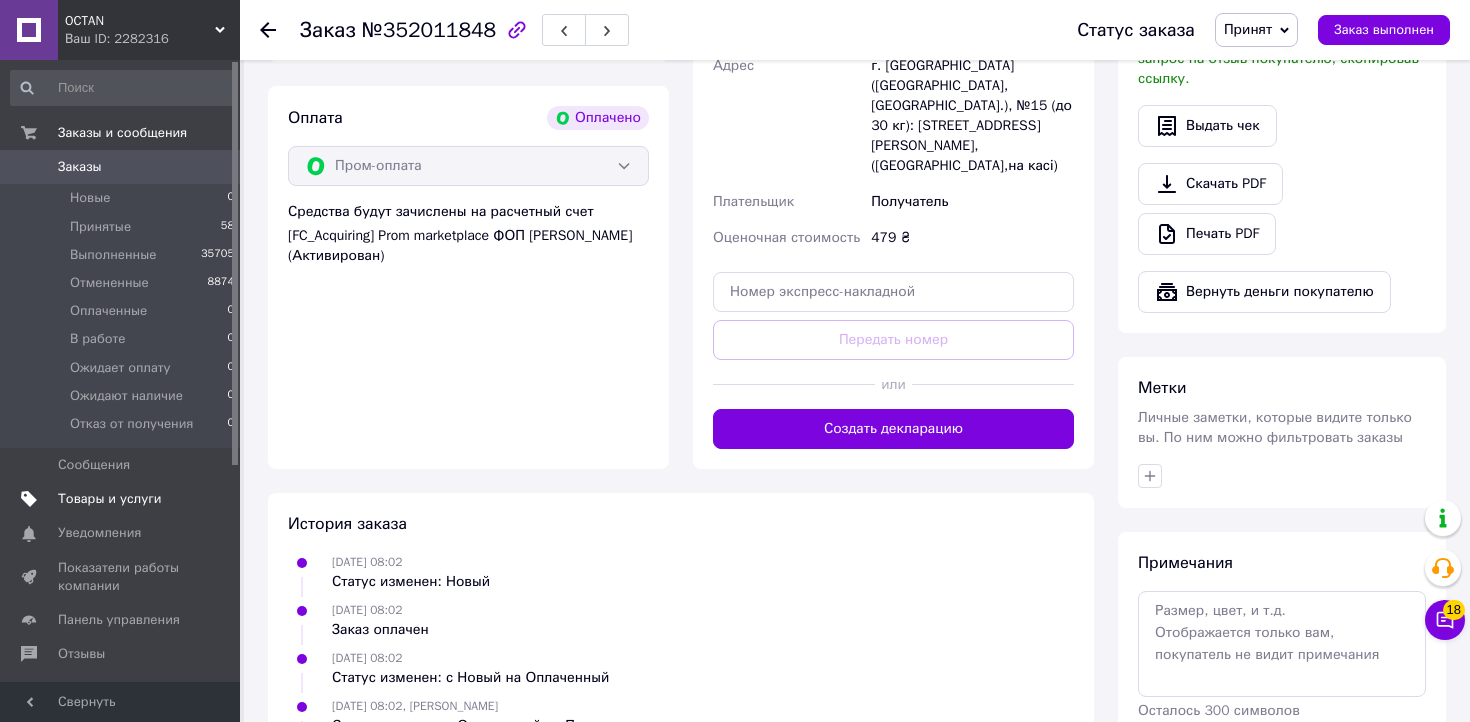 click on "Товары и услуги" at bounding box center [110, 499] 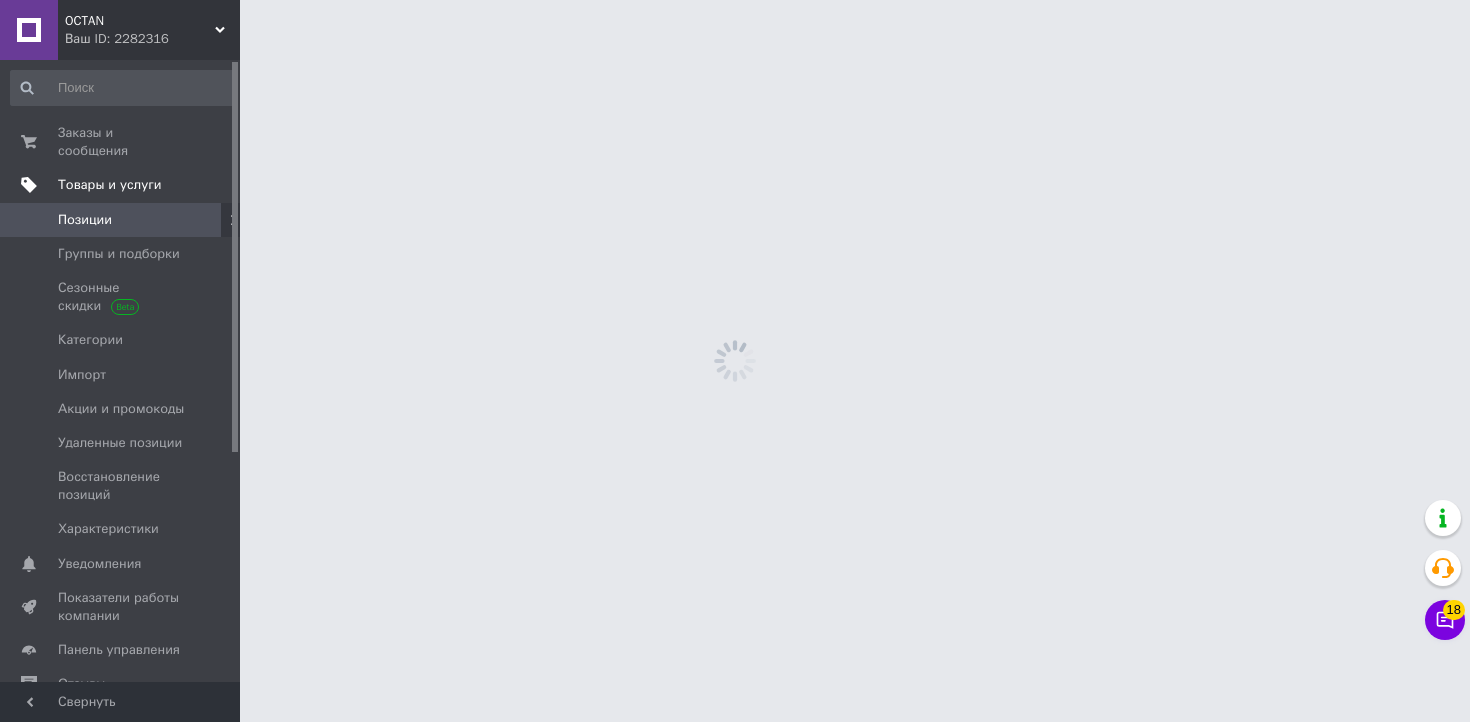 scroll, scrollTop: 0, scrollLeft: 0, axis: both 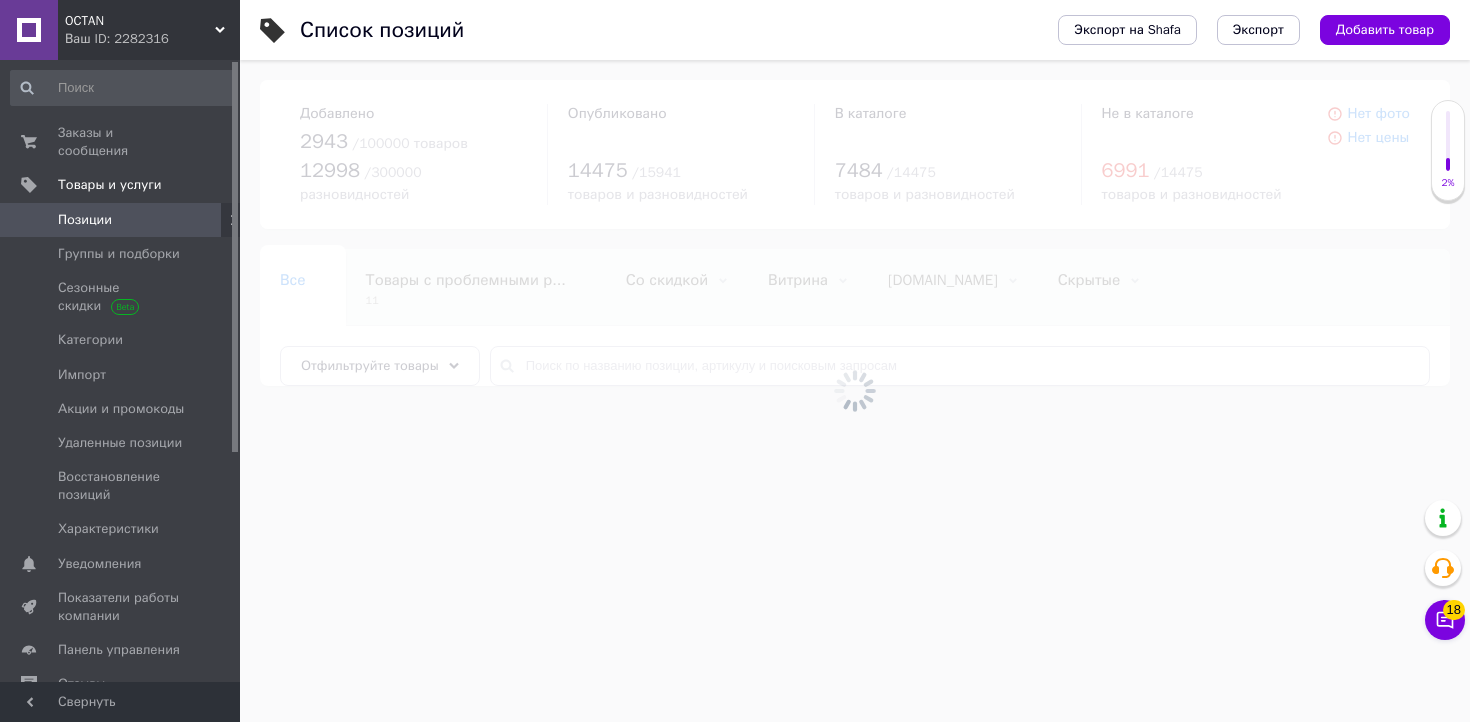 click at bounding box center [855, 391] 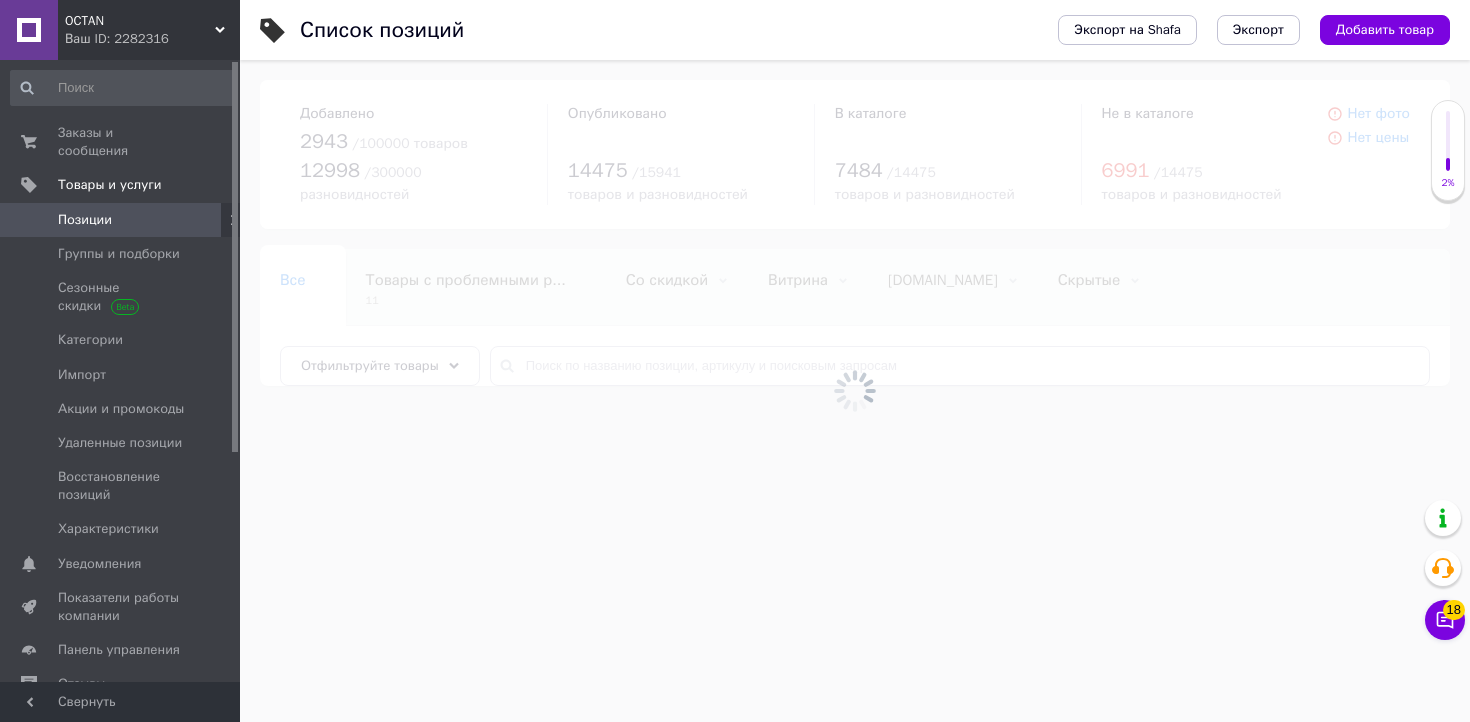 click at bounding box center (855, 391) 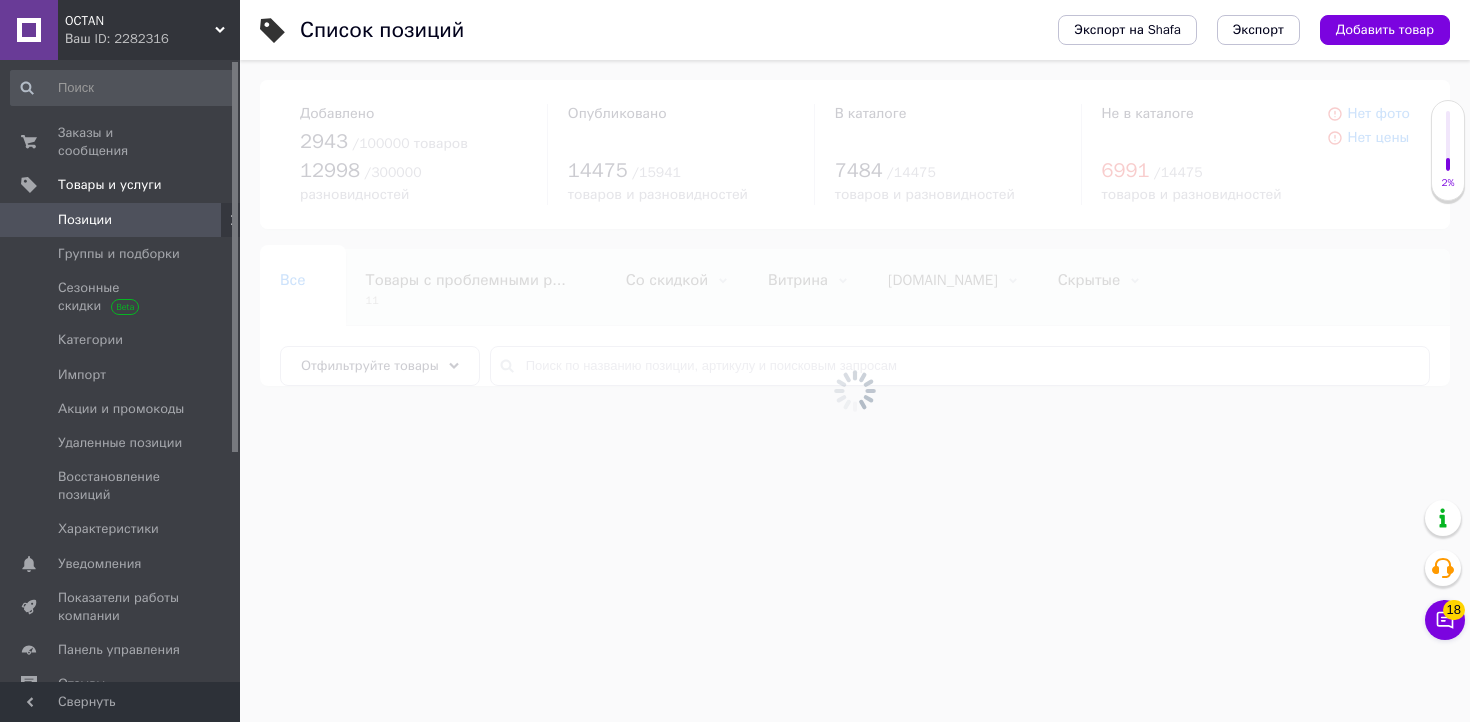 click at bounding box center (855, 391) 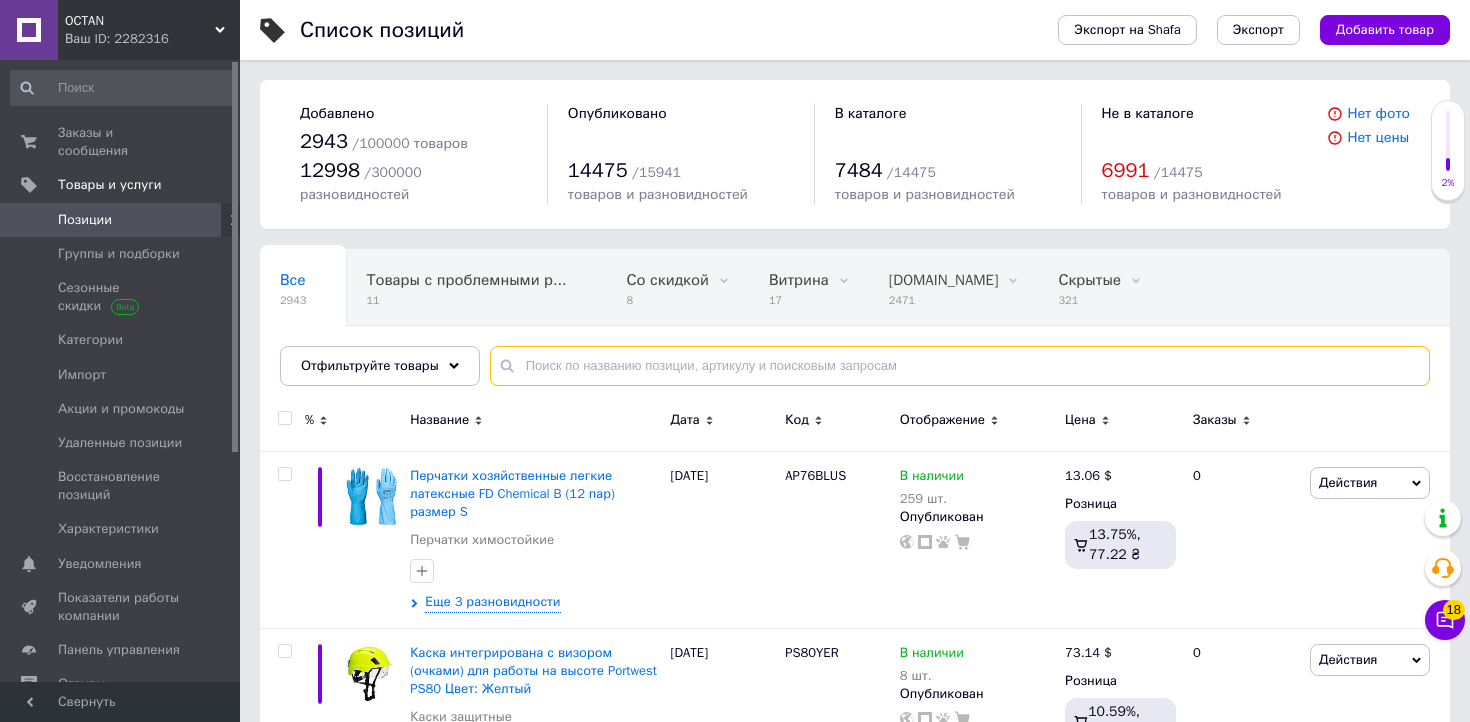 click at bounding box center (960, 366) 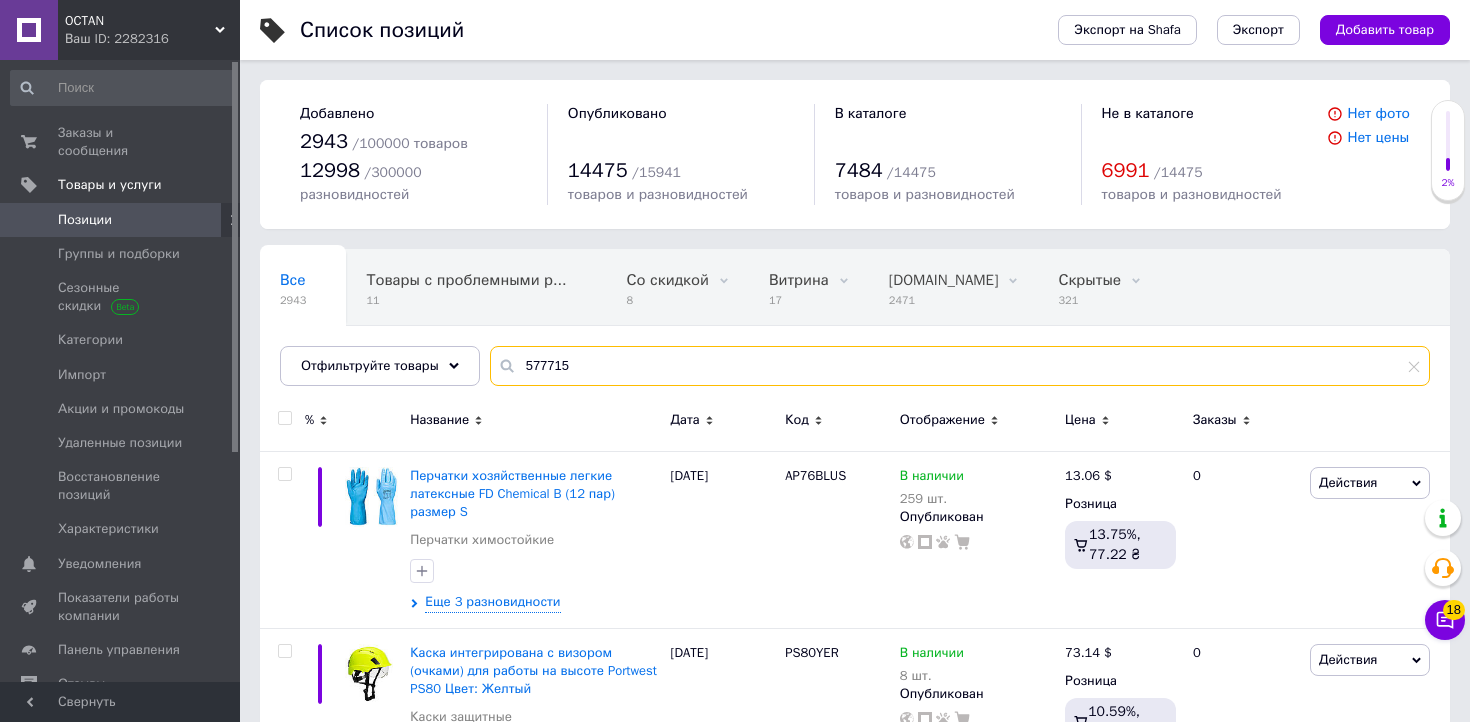 type on "577715" 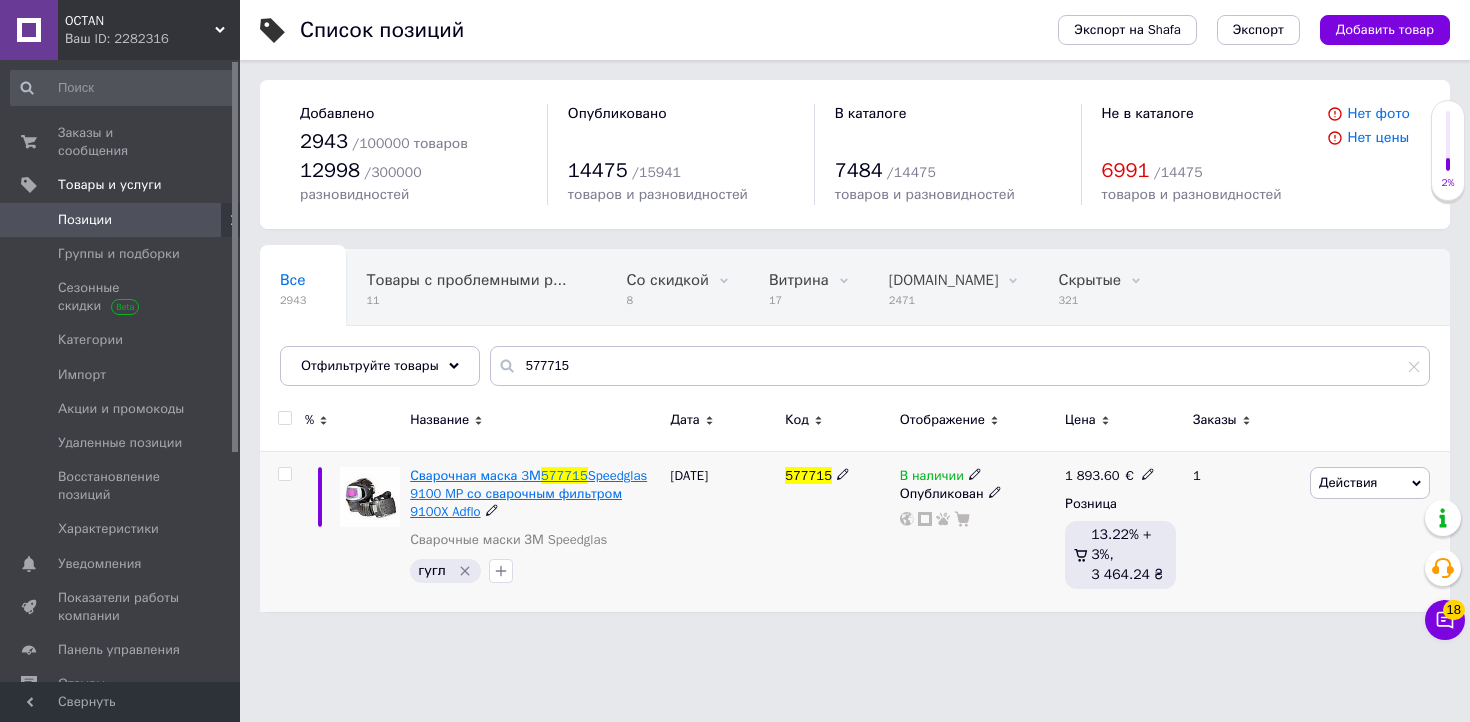 click on "Сварочная маска 3М" at bounding box center (475, 475) 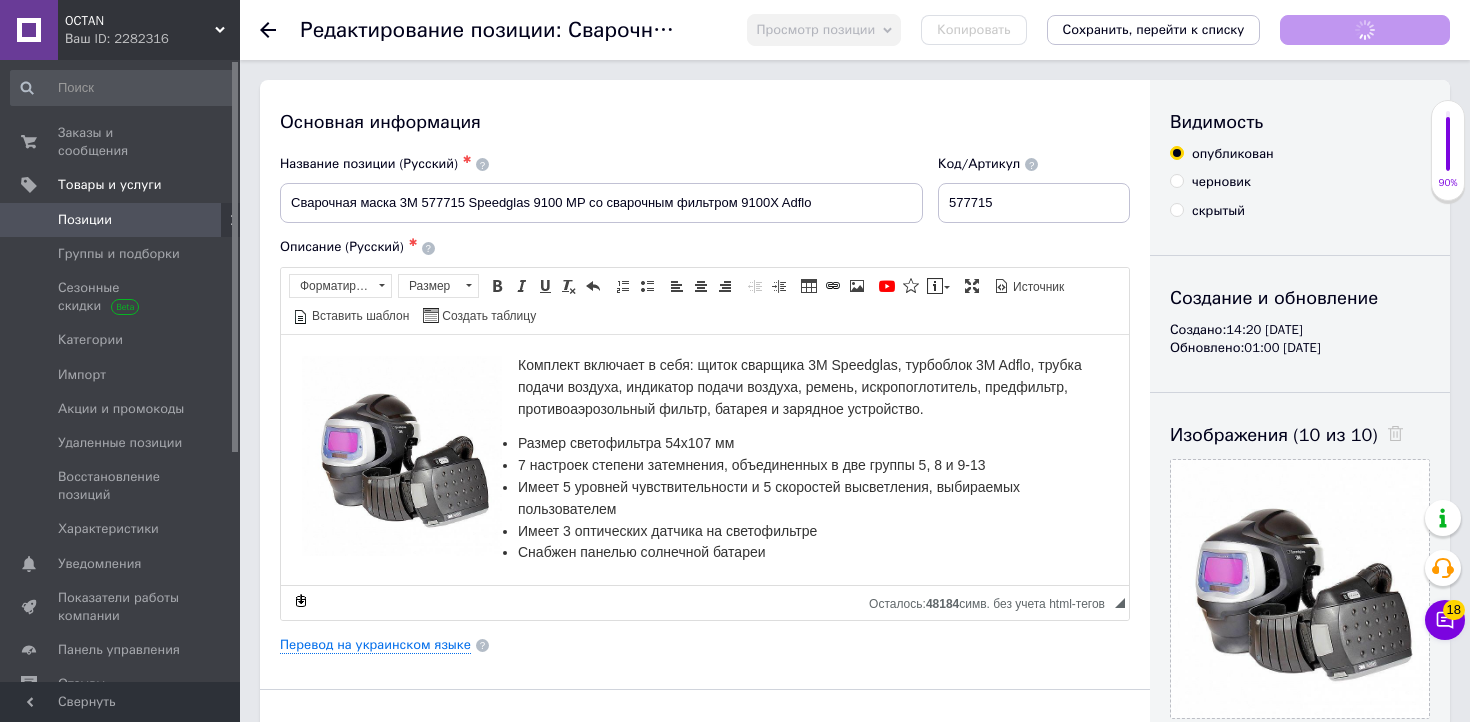 scroll, scrollTop: 0, scrollLeft: 0, axis: both 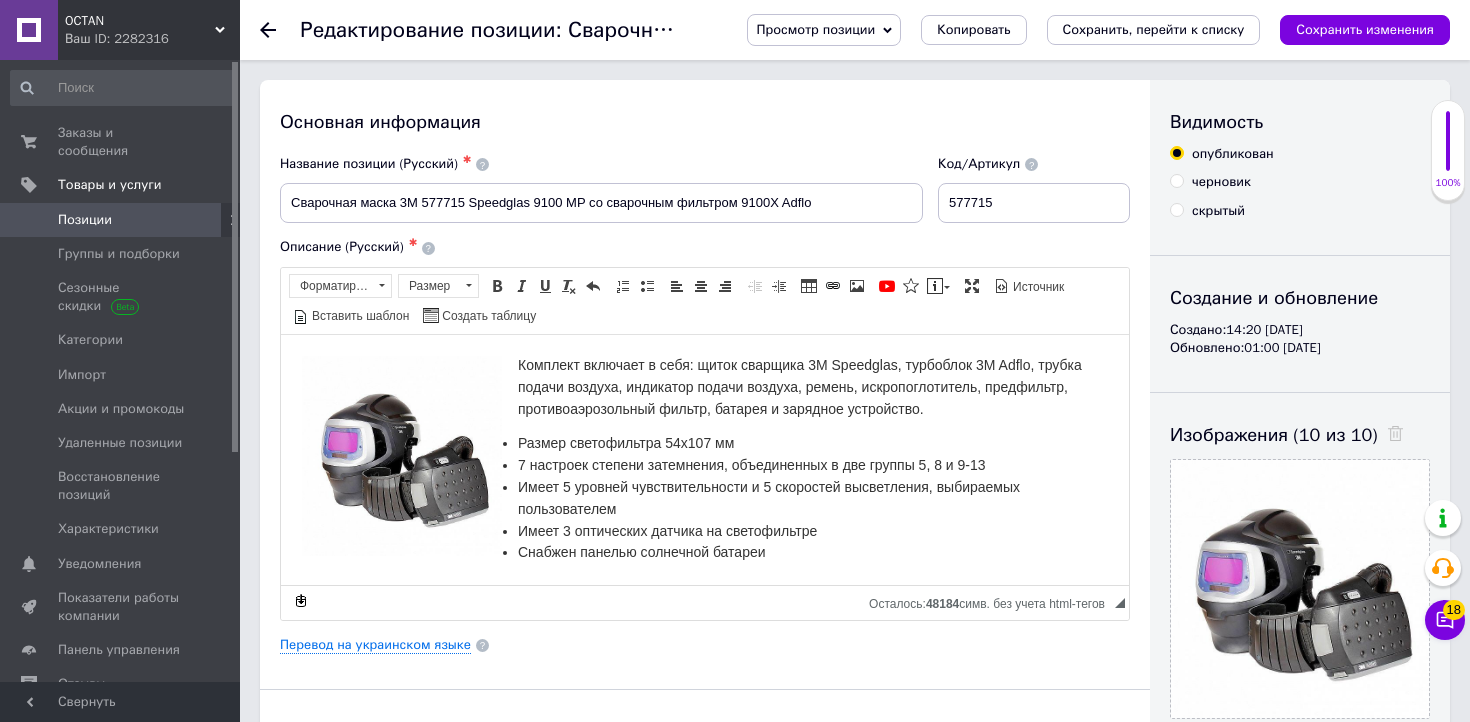 click 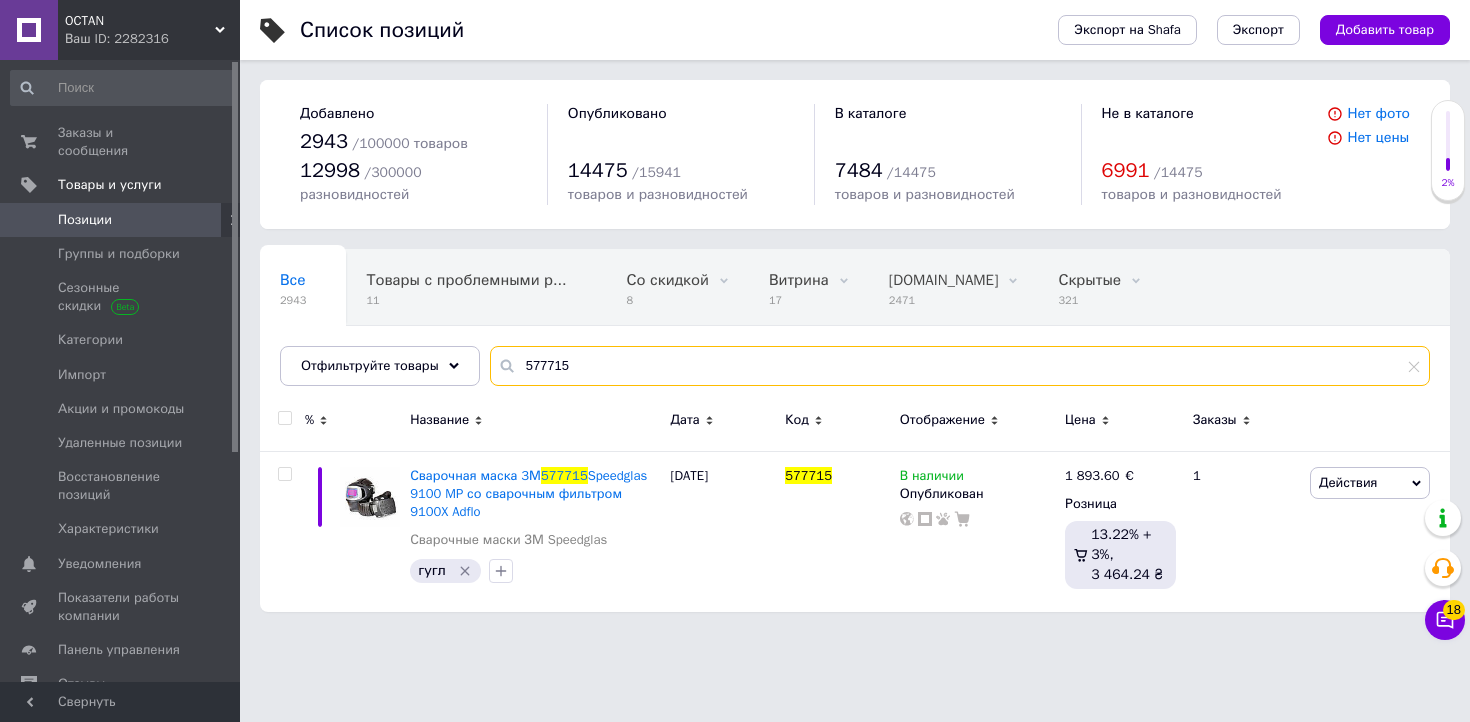 click on "577715" at bounding box center (960, 366) 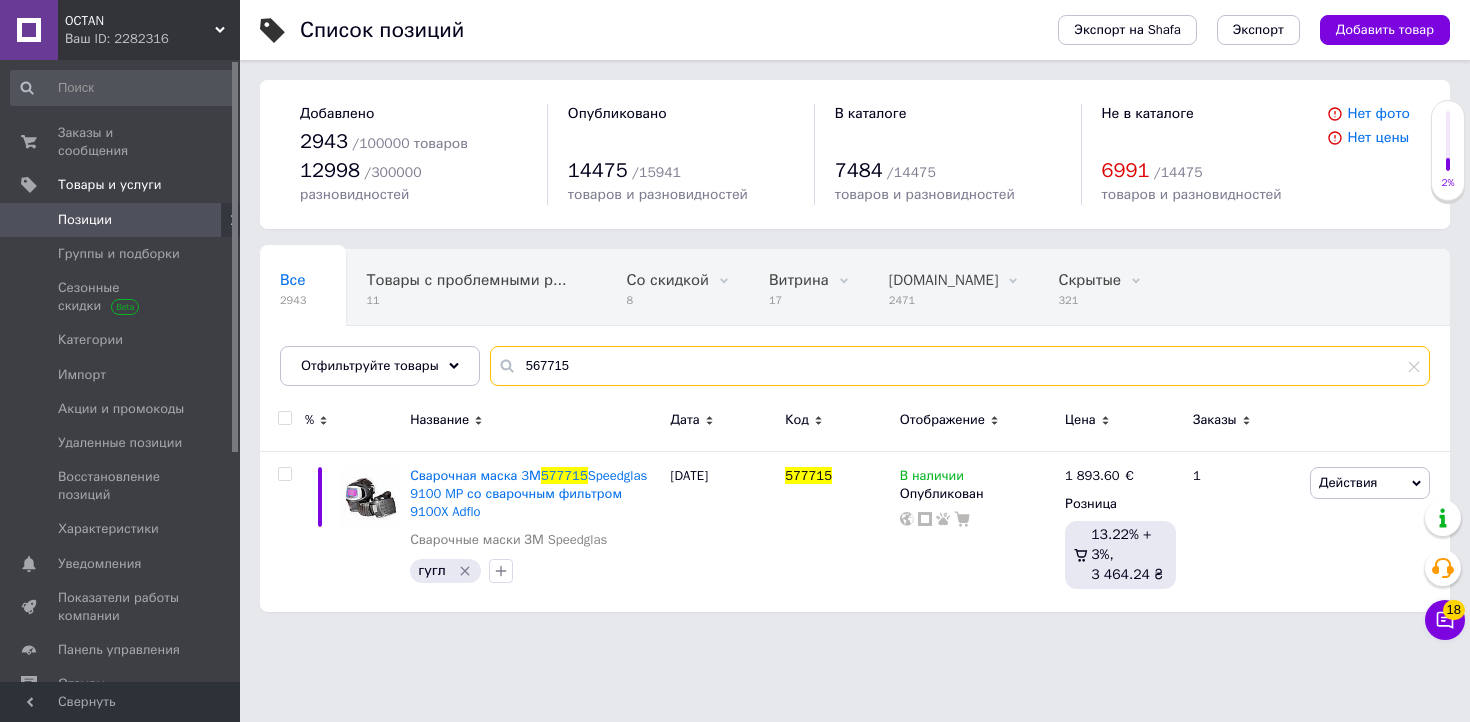 type on "567715" 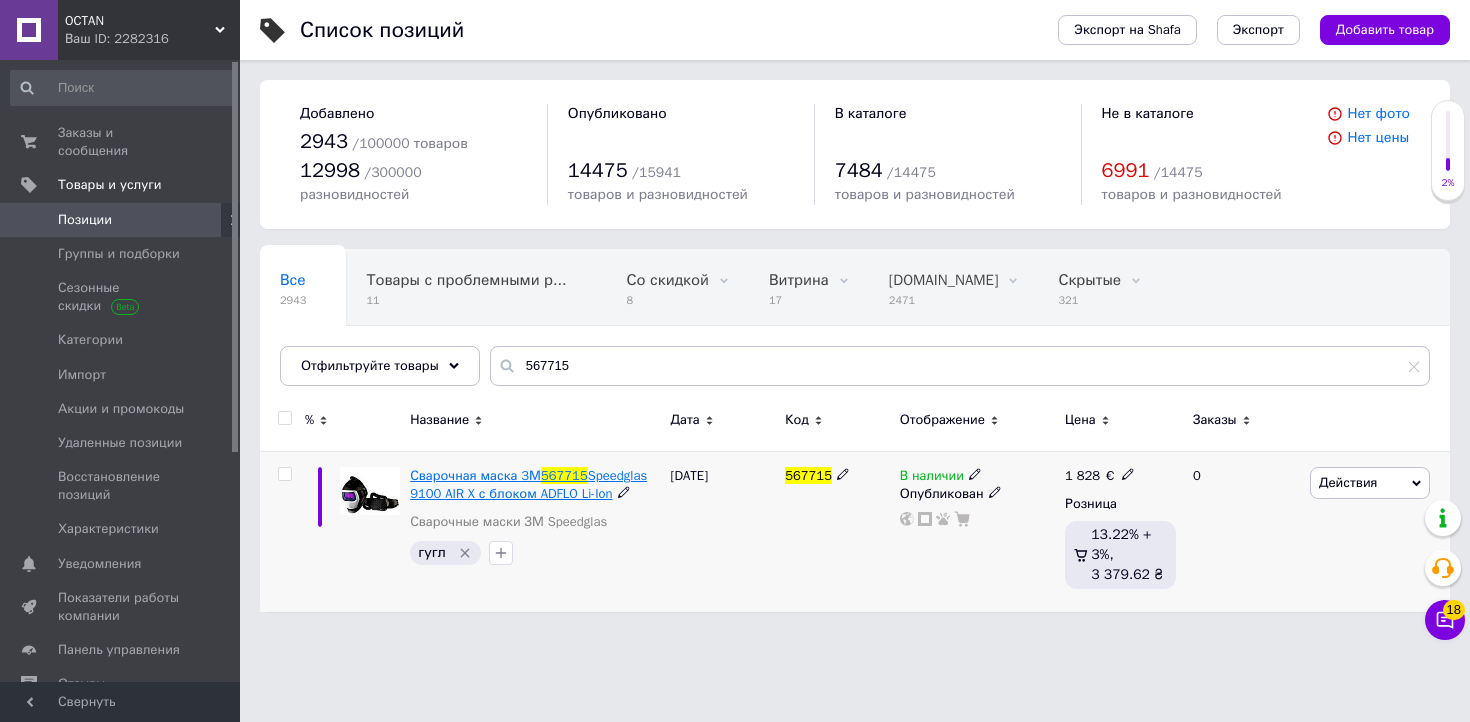 click on "Speedglas 9100 AIR X с блоком ADFLO Li-Ion" at bounding box center (528, 484) 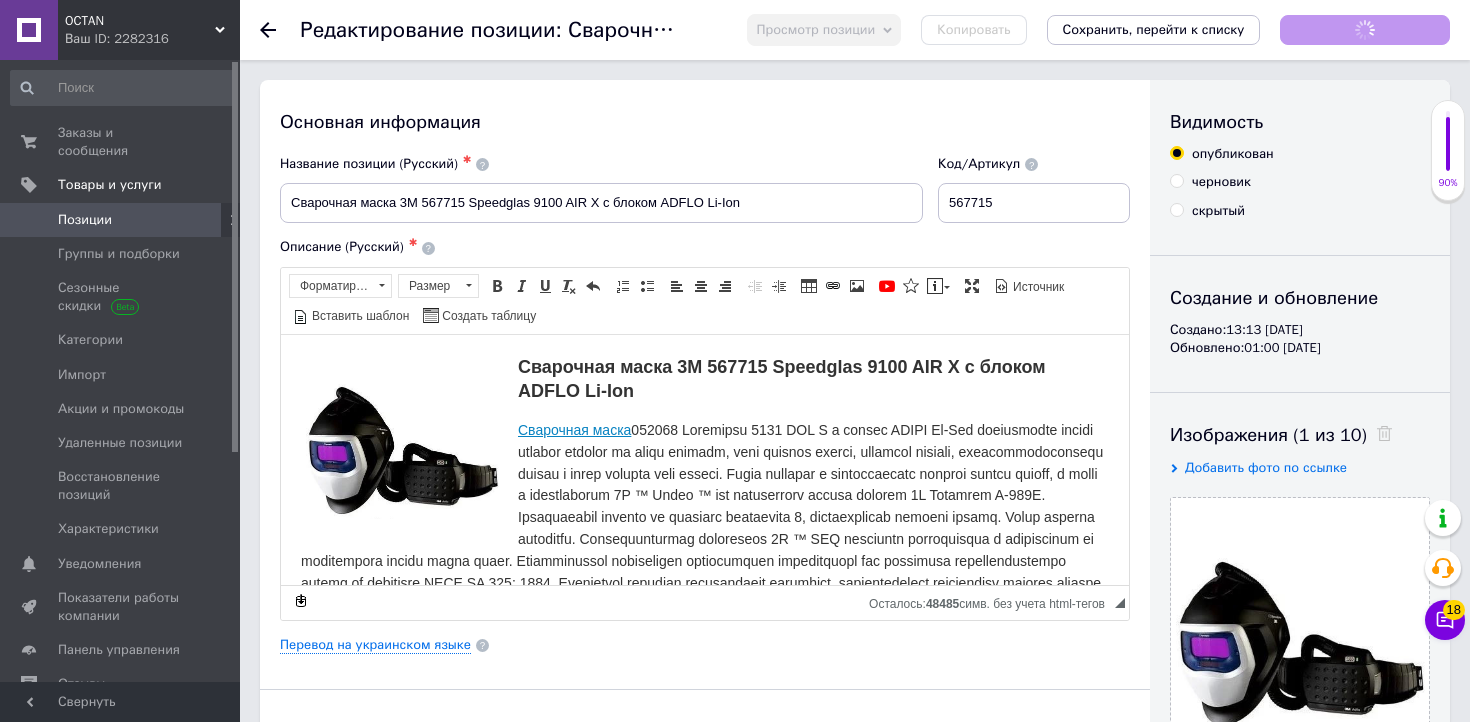 scroll, scrollTop: 0, scrollLeft: 0, axis: both 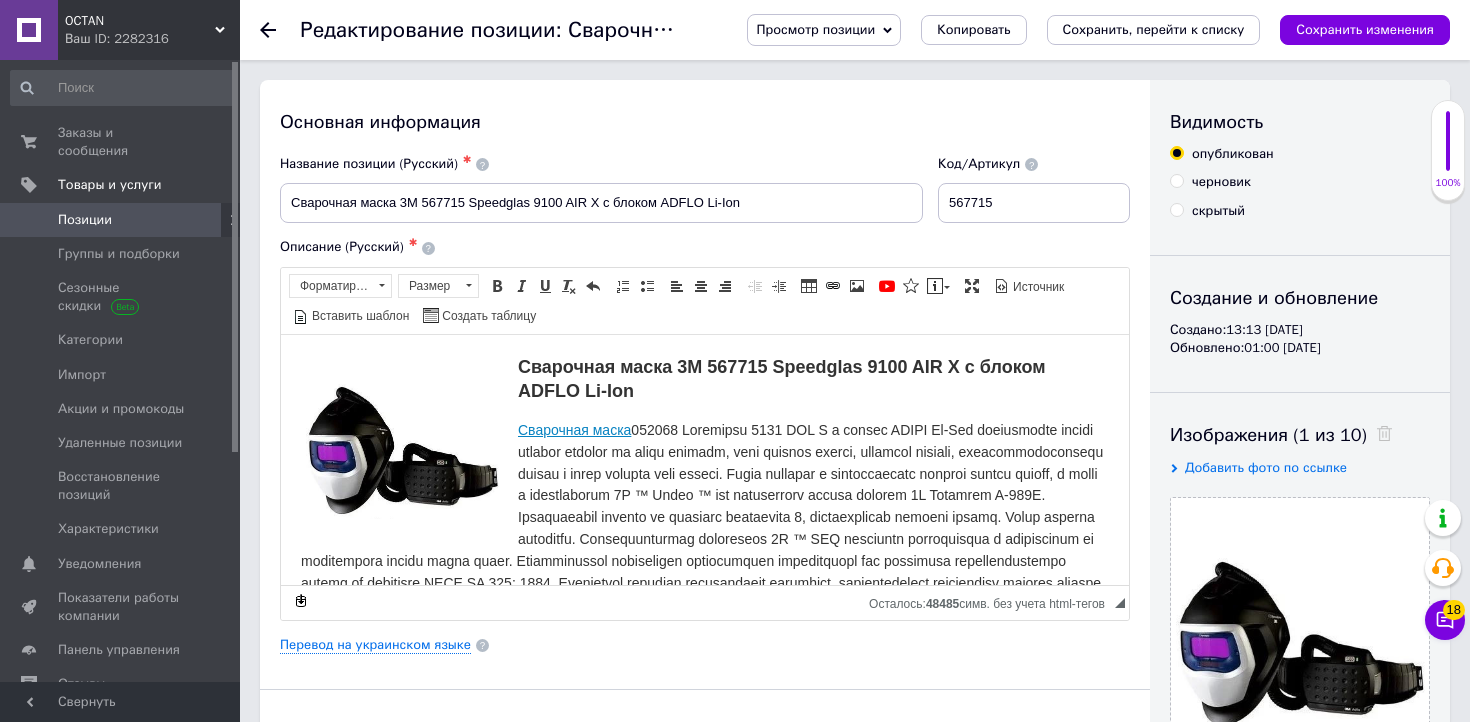 click on "Просмотр позиции" at bounding box center [824, 30] 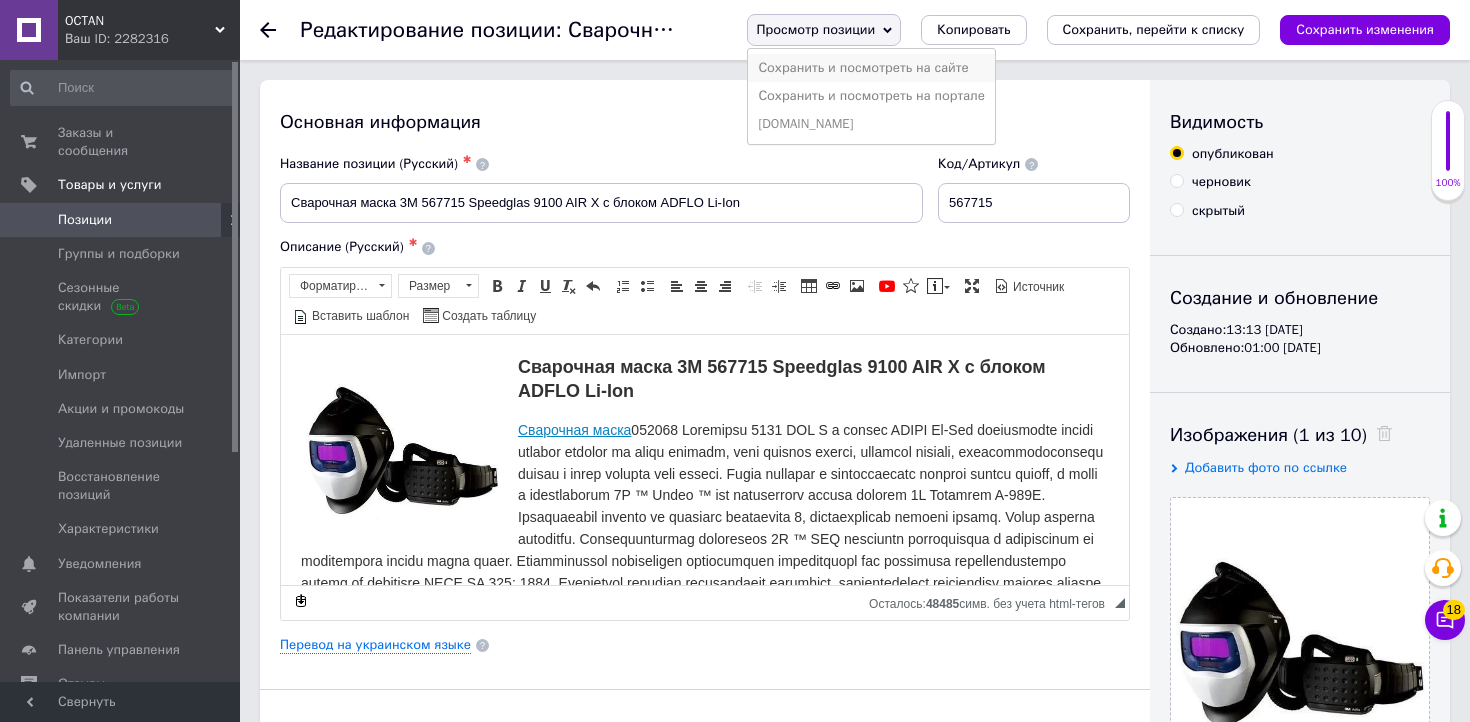 click on "Сохранить и посмотреть на сайте" at bounding box center (871, 68) 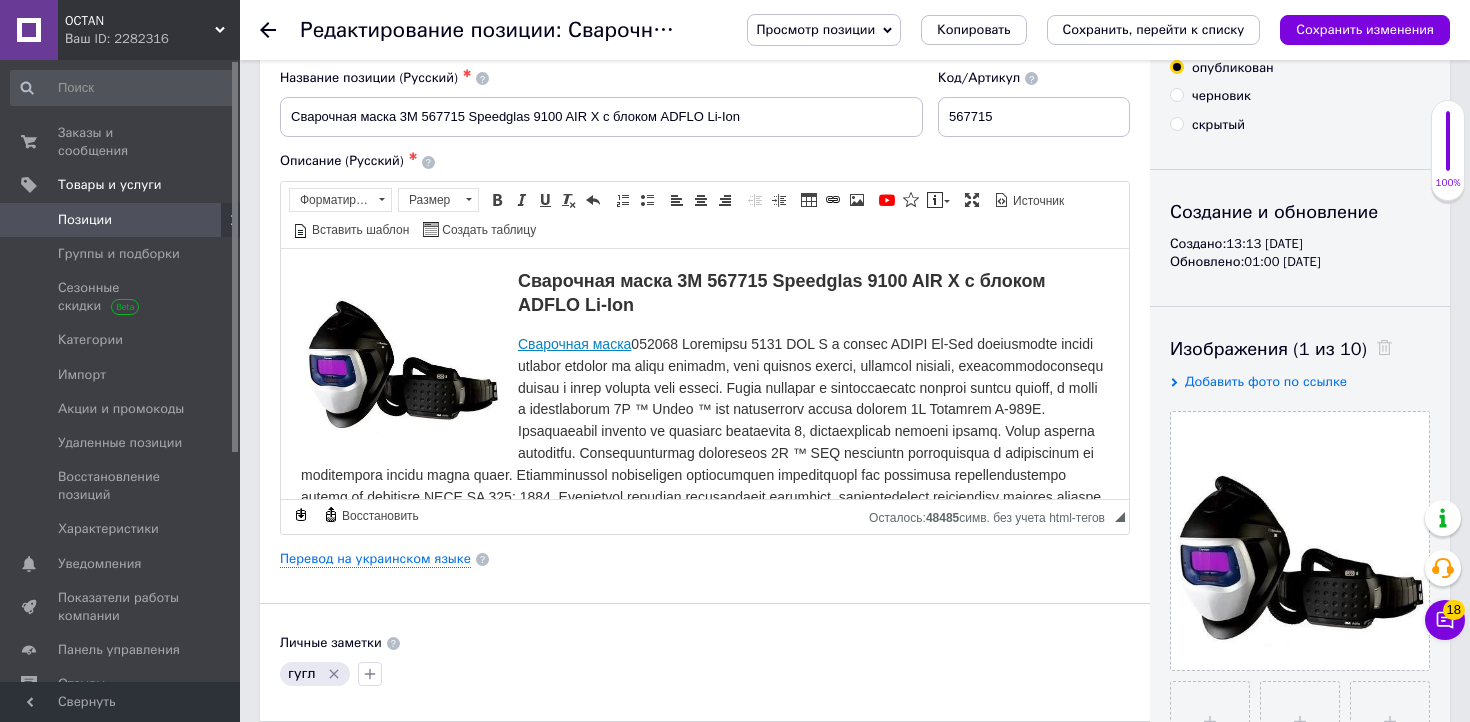 scroll, scrollTop: 0, scrollLeft: 0, axis: both 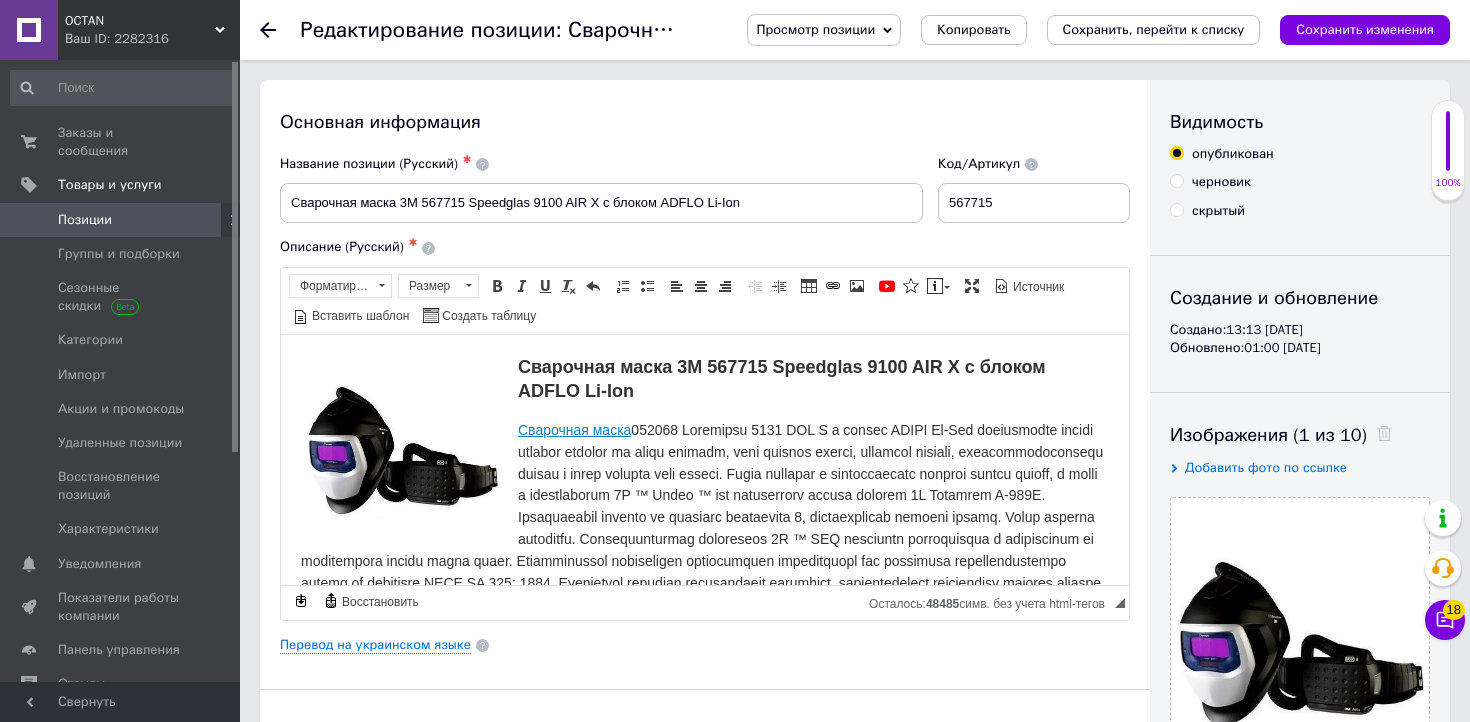 click at bounding box center [280, 30] 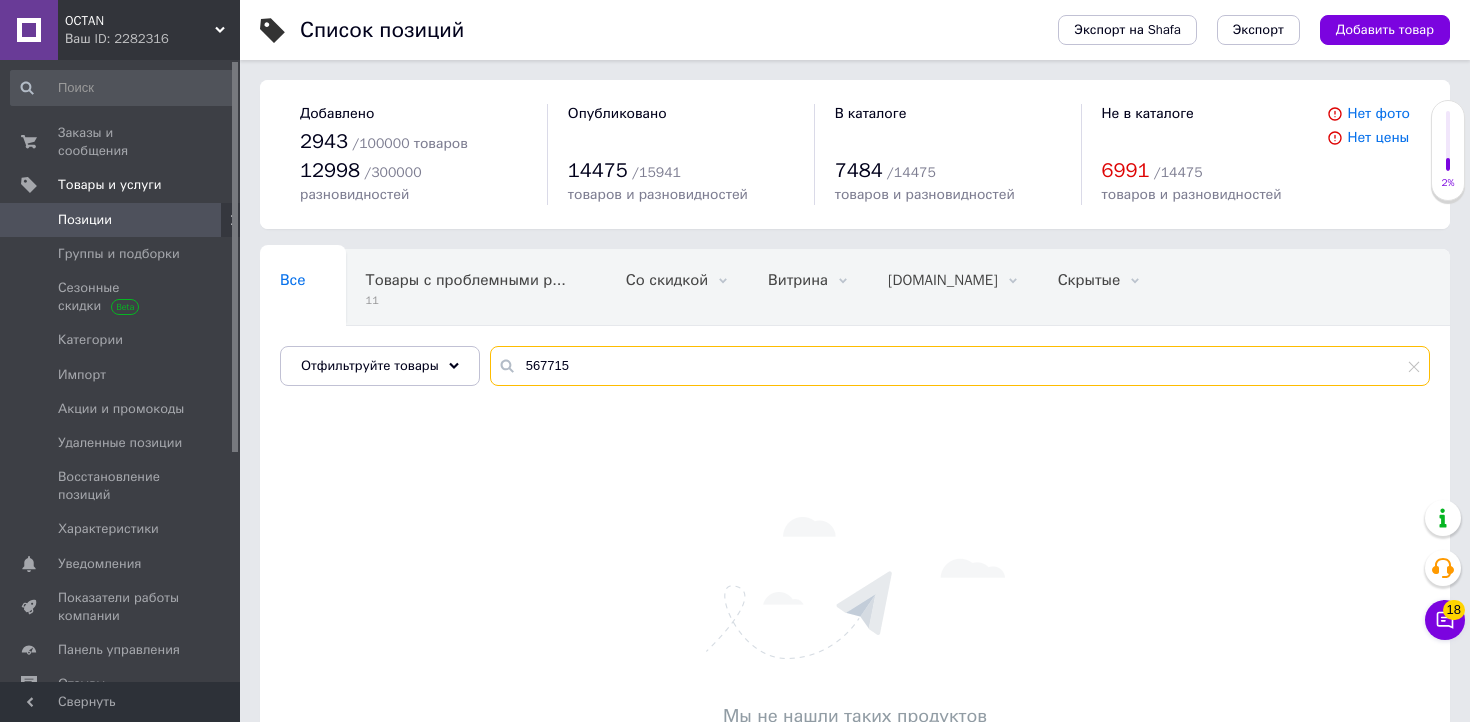 click on "567715" at bounding box center [960, 366] 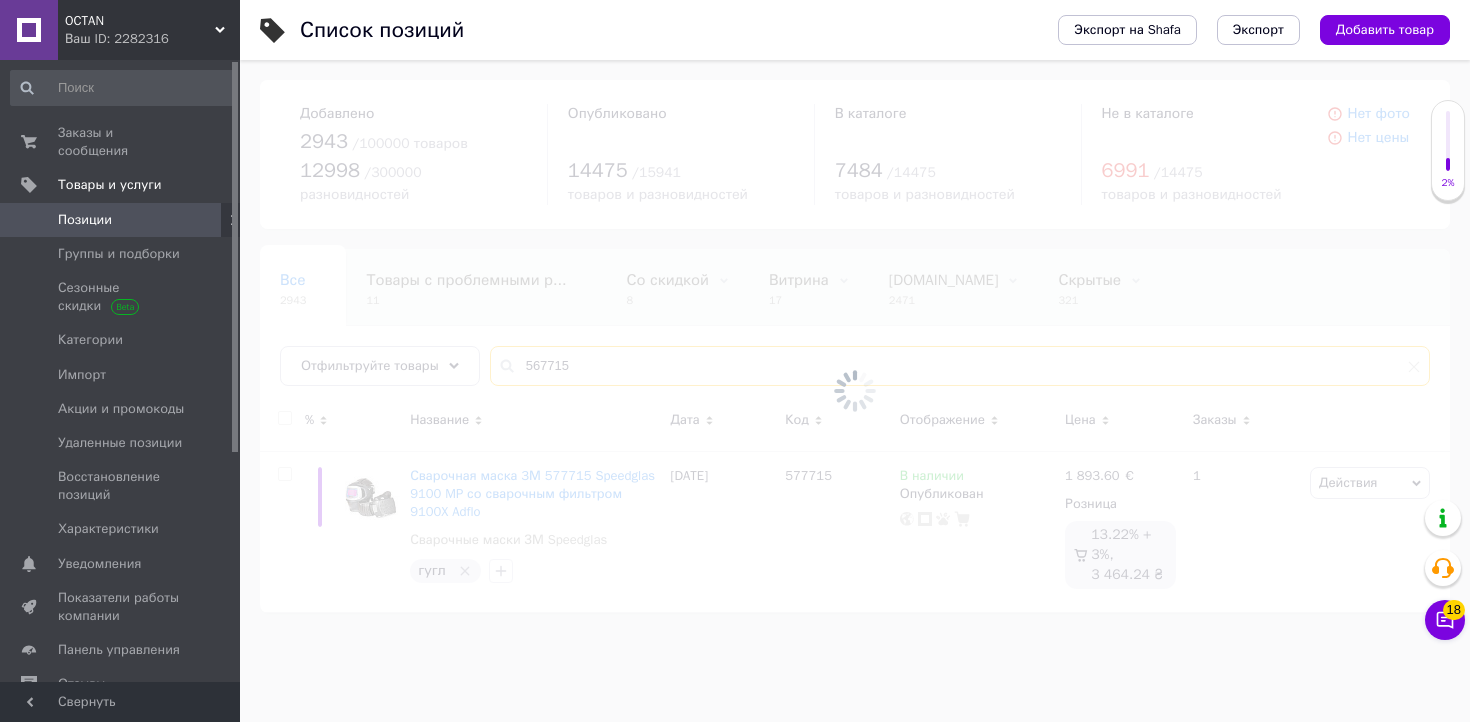 type on "567715" 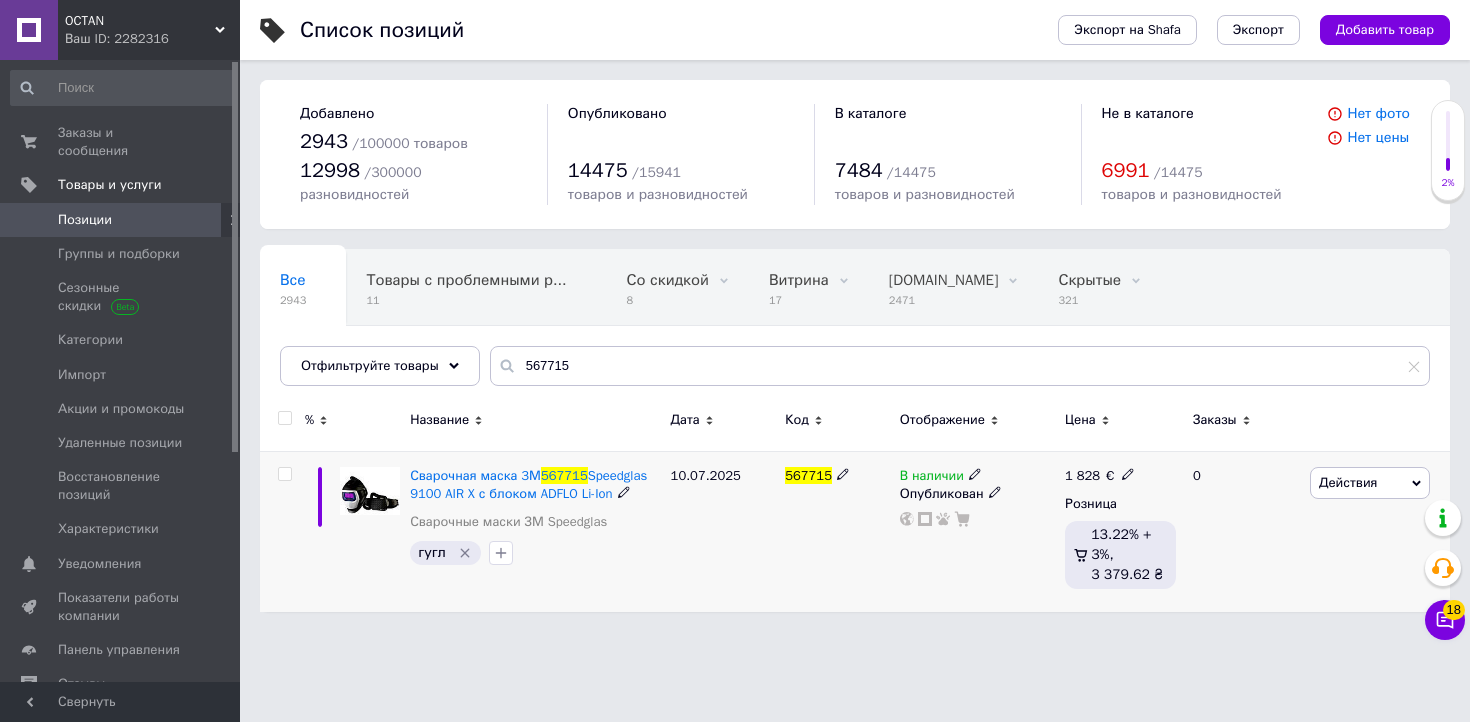 click 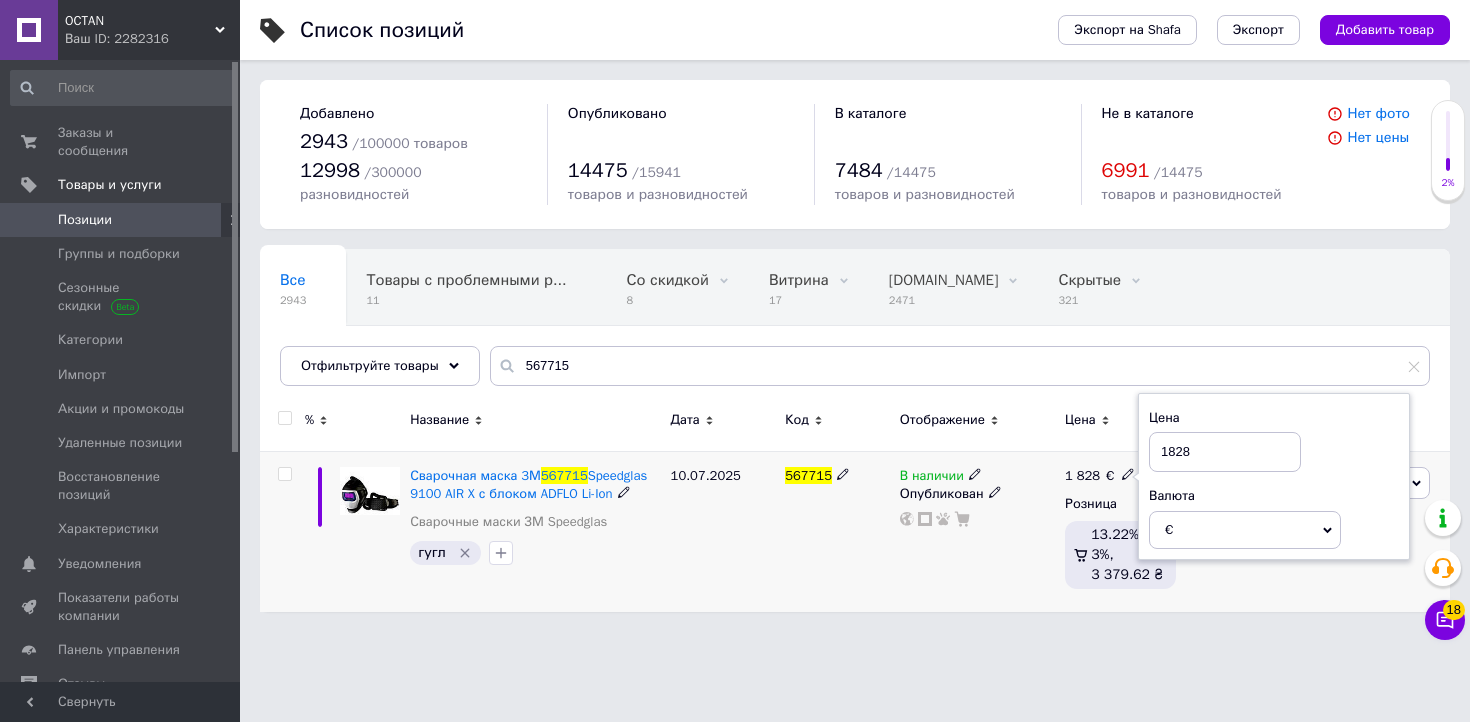 drag, startPoint x: 1176, startPoint y: 448, endPoint x: 1208, endPoint y: 454, distance: 32.55764 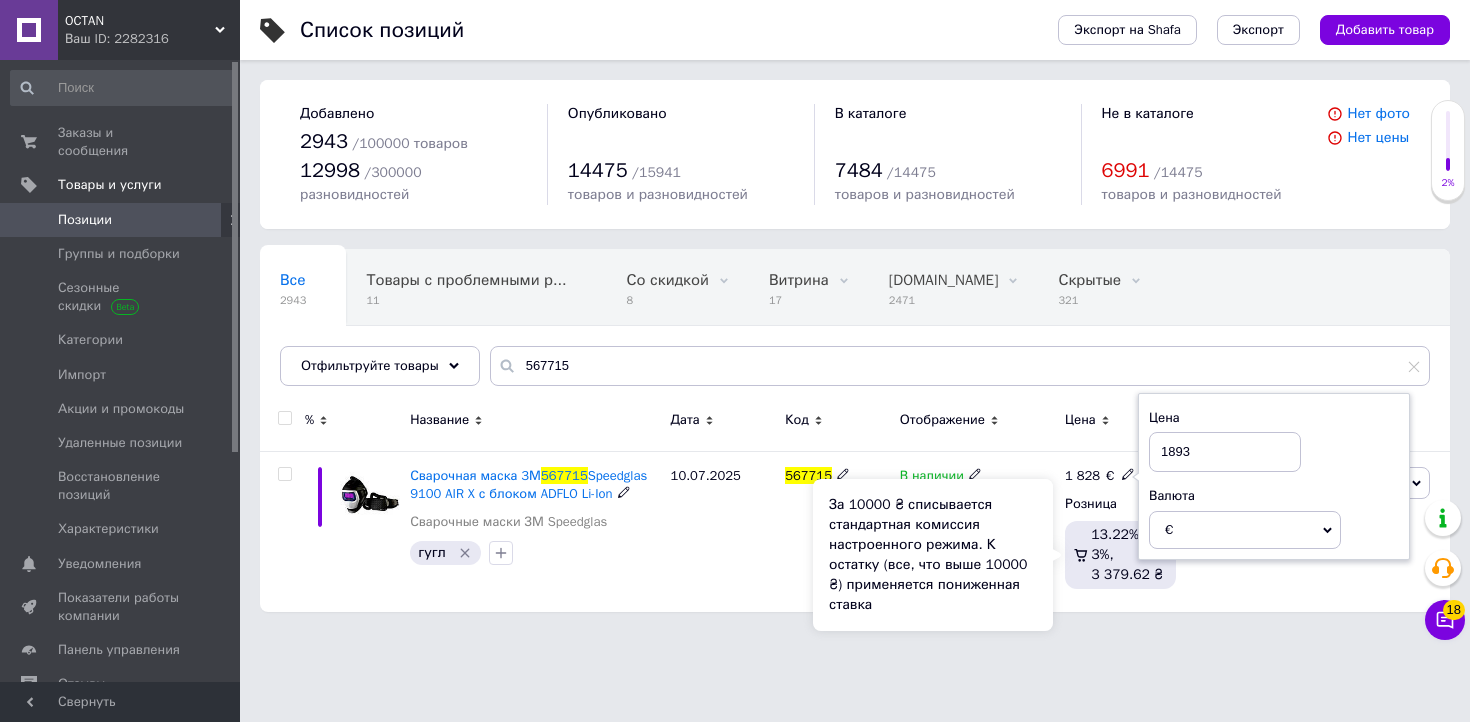 type on "1893" 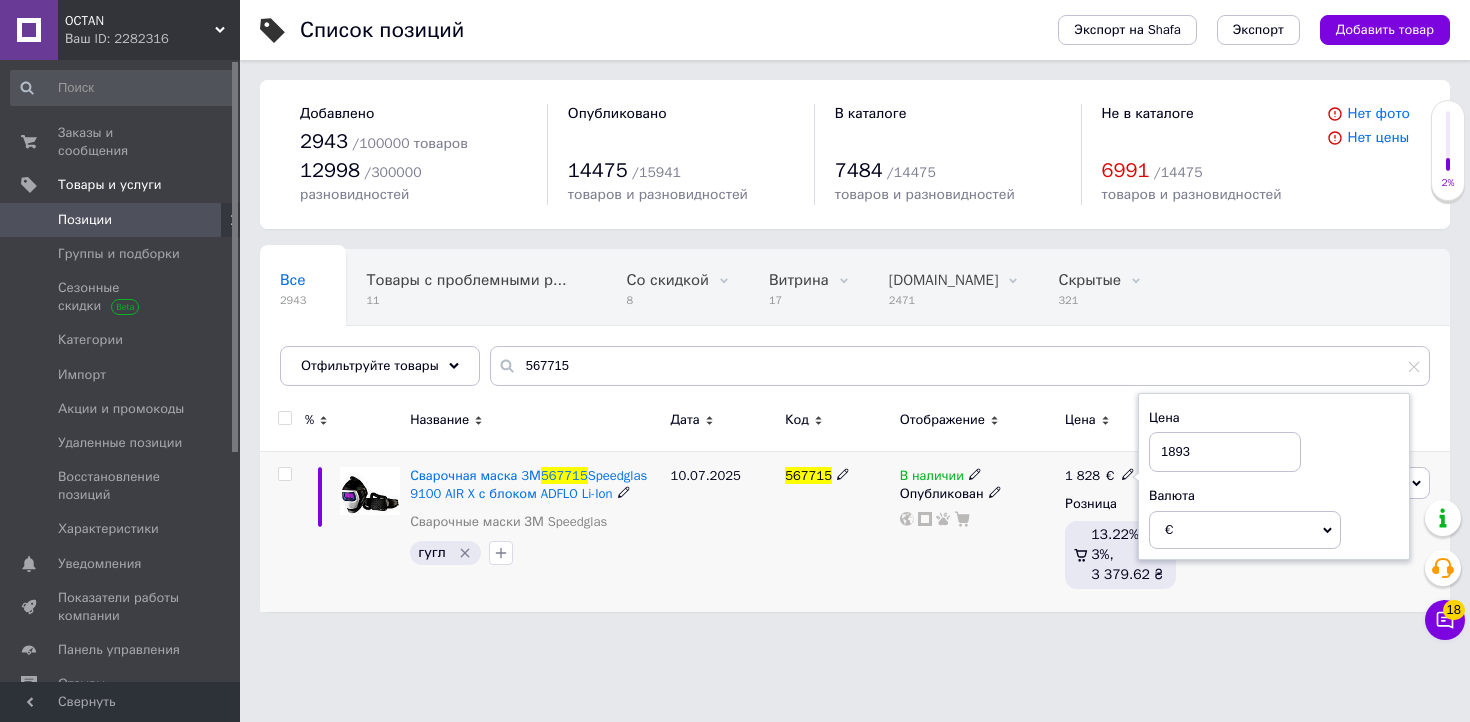 click on "гугл" at bounding box center [535, 553] 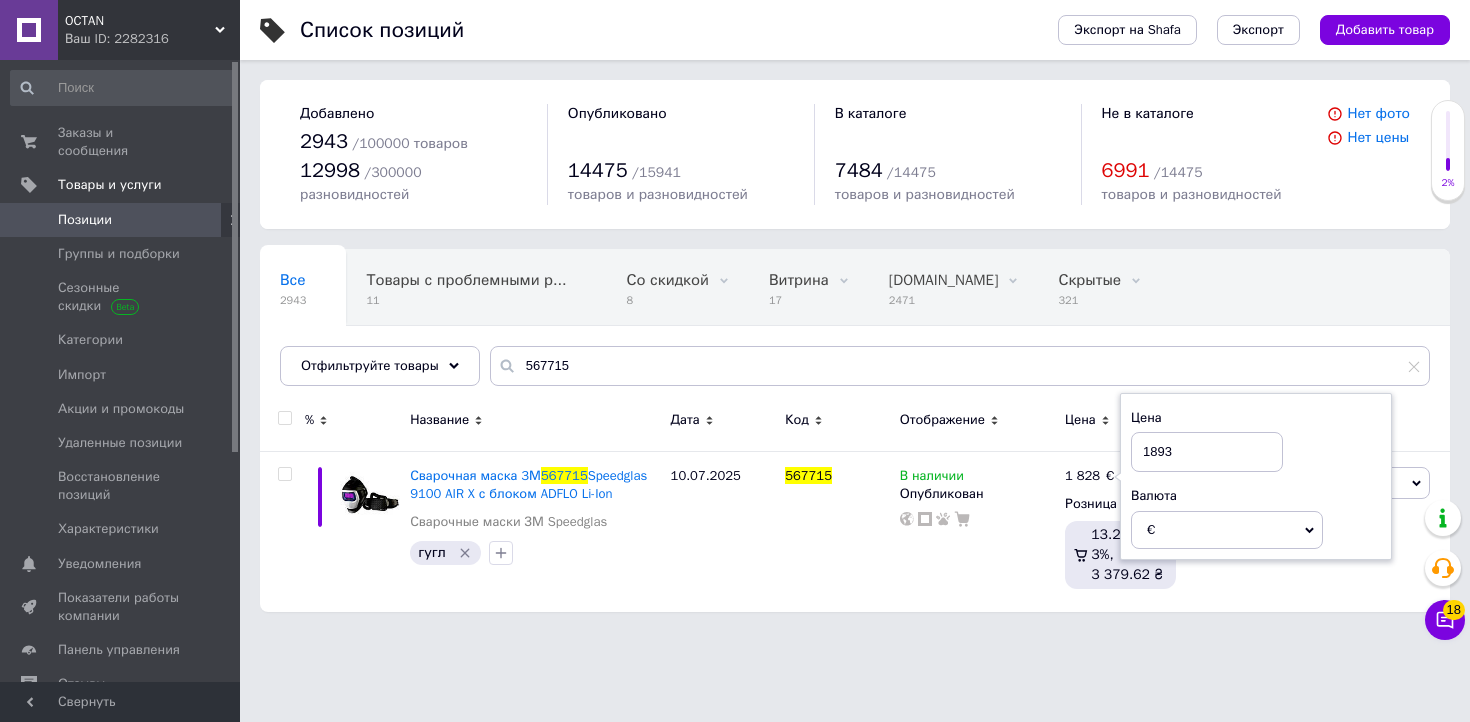 click on "Список позиций Экспорт на Shafa Экспорт Добавить товар Добавлено 2943   / 100000   товаров 12998   / 300000   разновидностей Опубликовано 14475   / 15941 товаров и разновидностей В каталоге 7484   / 14475 товаров и разновидностей Не в каталоге 6991   / 14475 товаров и разновидностей Нет фото Нет цены Все 2943 Товары с проблемными р... 11 Со скидкой 8 Удалить Редактировать Витрина 17 Удалить Редактировать [DOMAIN_NAME] 2471 Удалить Редактировать Скрытые 321 Удалить Редактировать Опубликованные 2622 Удалить Редактировать Ok Отфильтровано...  Сохранить Мы ничего не нашли Возможно, ошибка в слове  Все 2943 11 8 17 [DOMAIN_NAME] %" at bounding box center [855, 316] 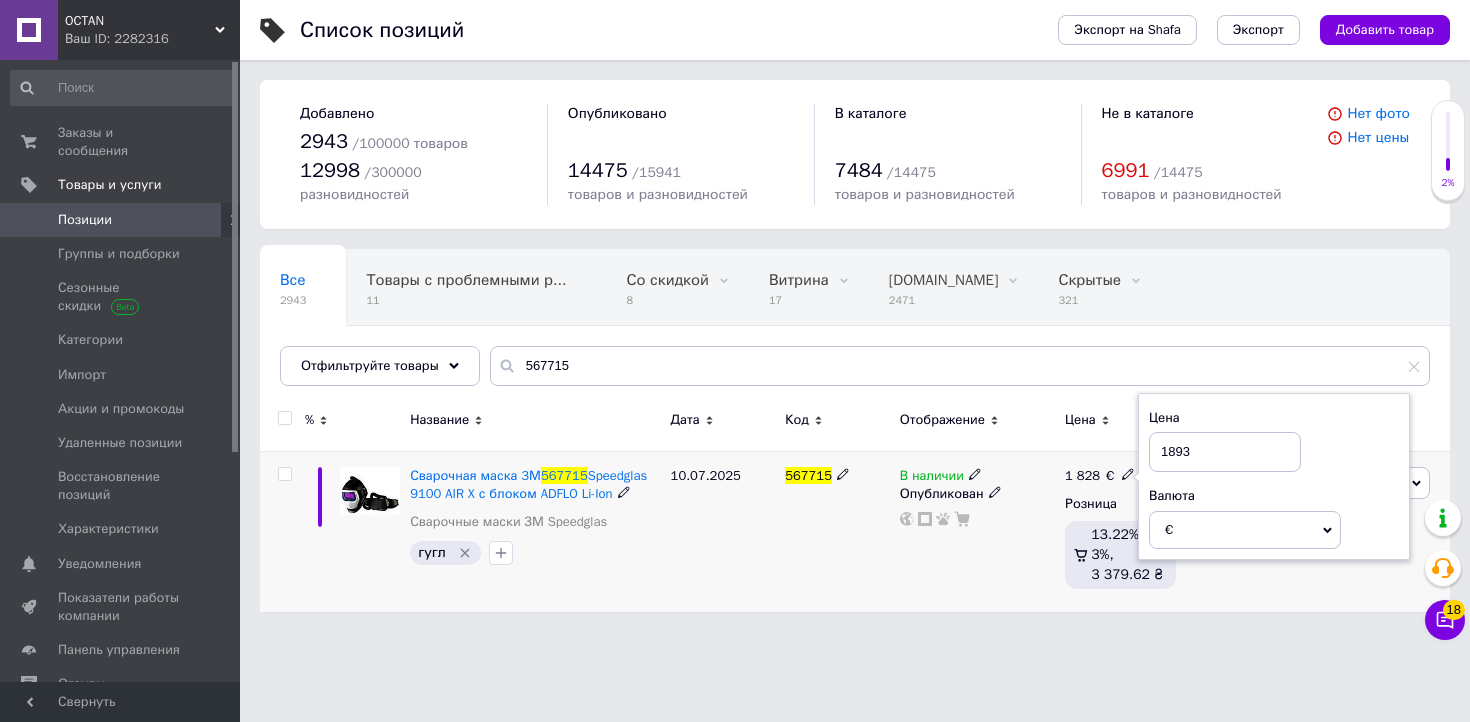click on "0" at bounding box center [1243, 531] 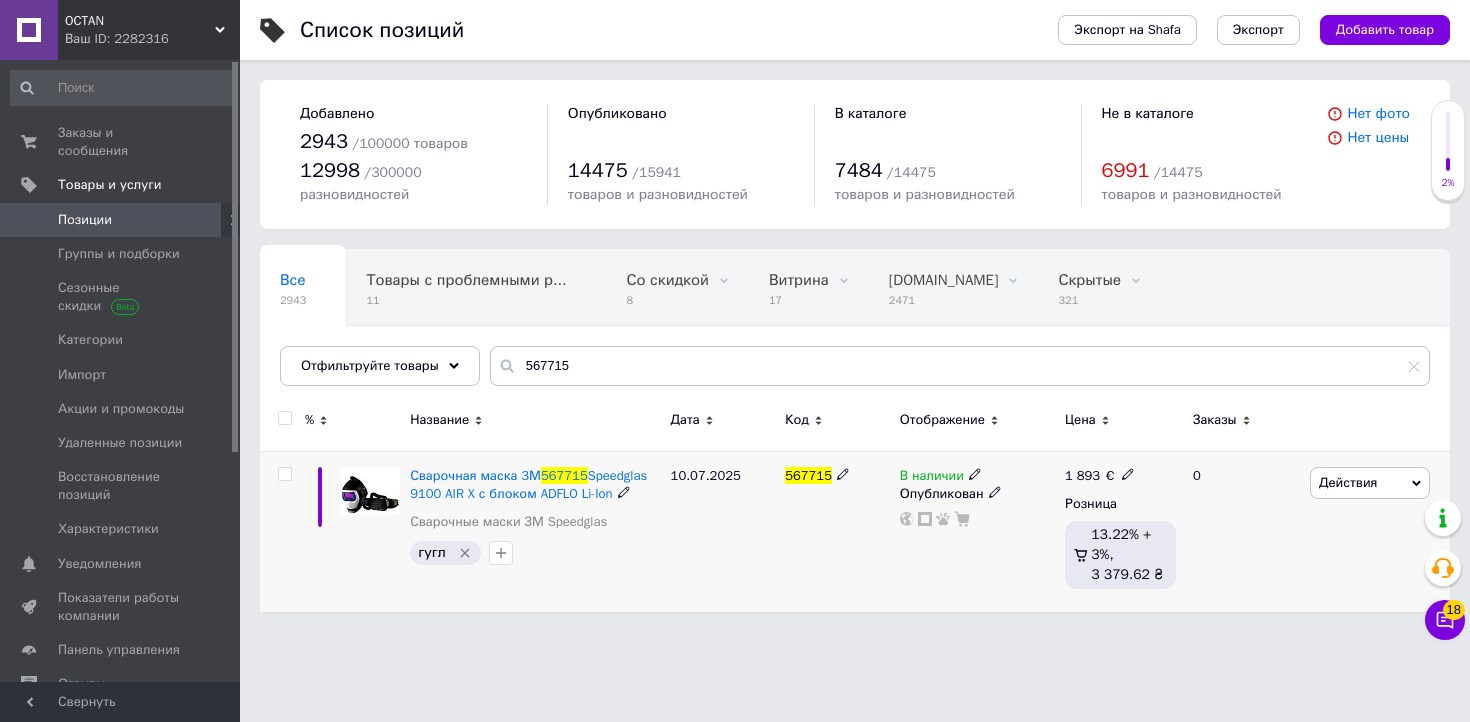 click on "Сварочная маска 3М  567715  Speedglas 9100 AIR X с блоком ADFLO Li-Ion" at bounding box center (535, 485) 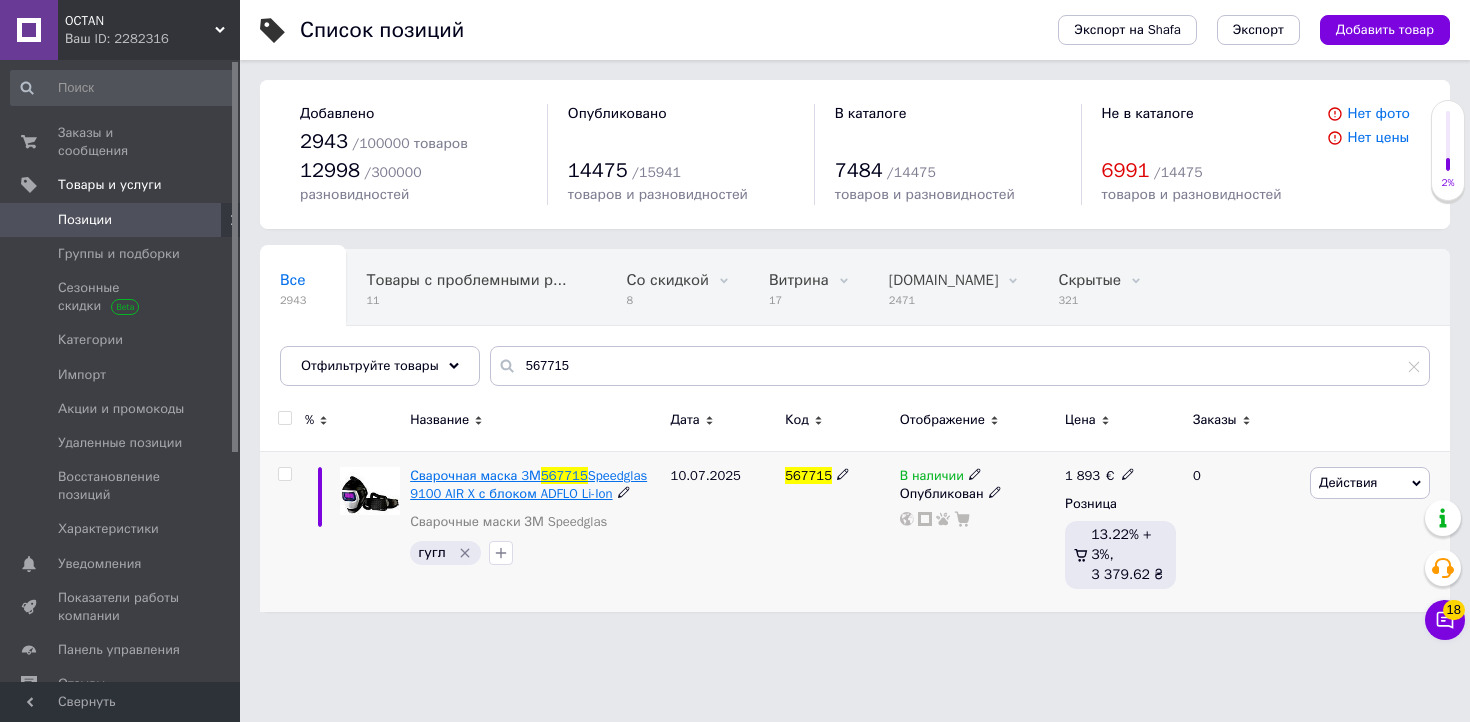 click on "Speedglas 9100 AIR X с блоком ADFLO Li-Ion" at bounding box center (528, 484) 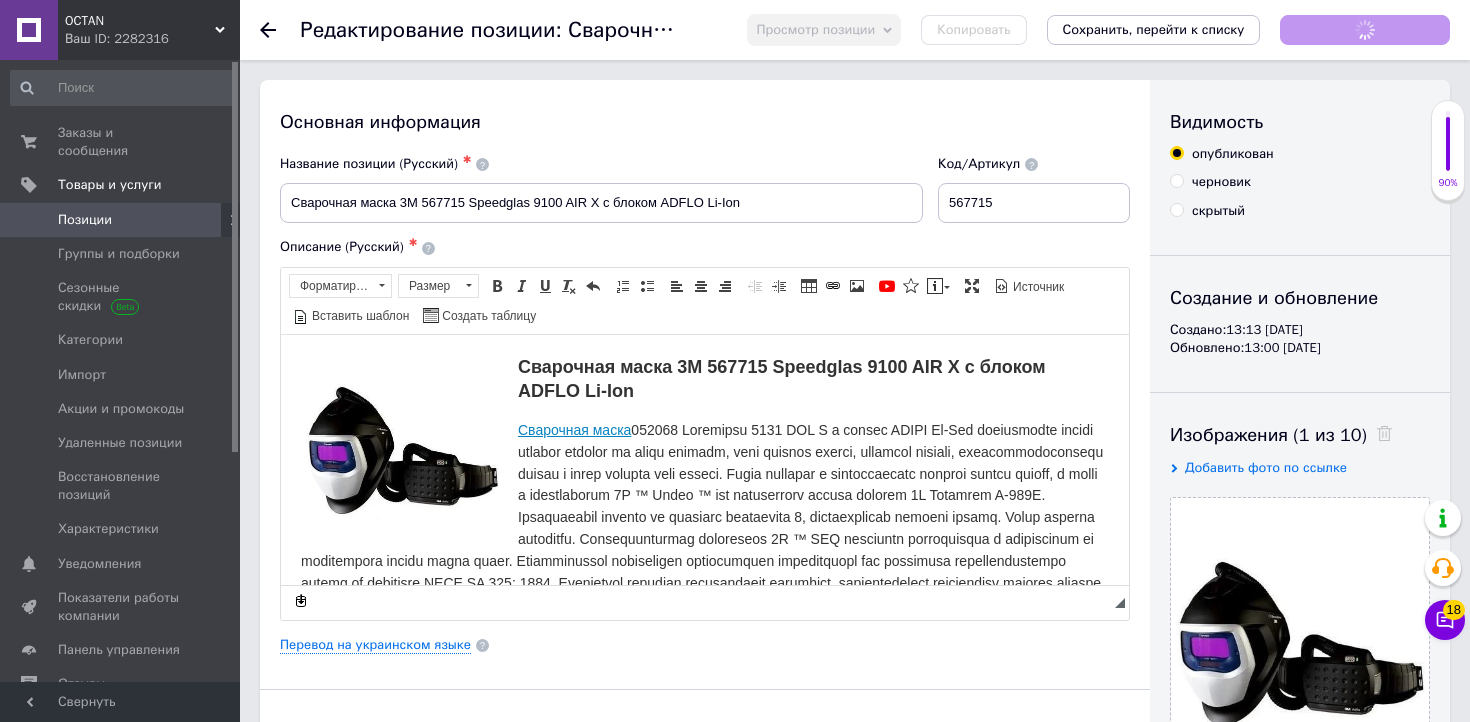 scroll, scrollTop: 0, scrollLeft: 0, axis: both 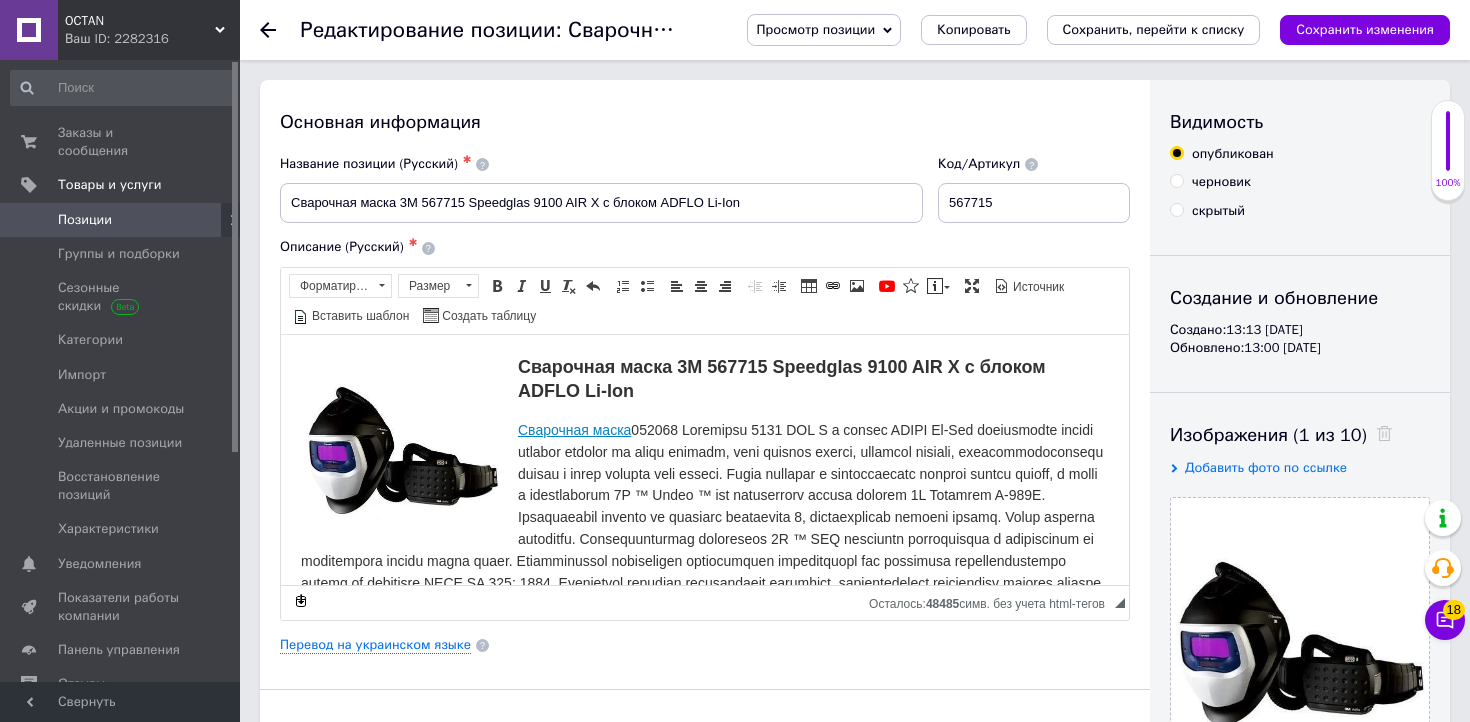 click on "Просмотр позиции" at bounding box center (815, 29) 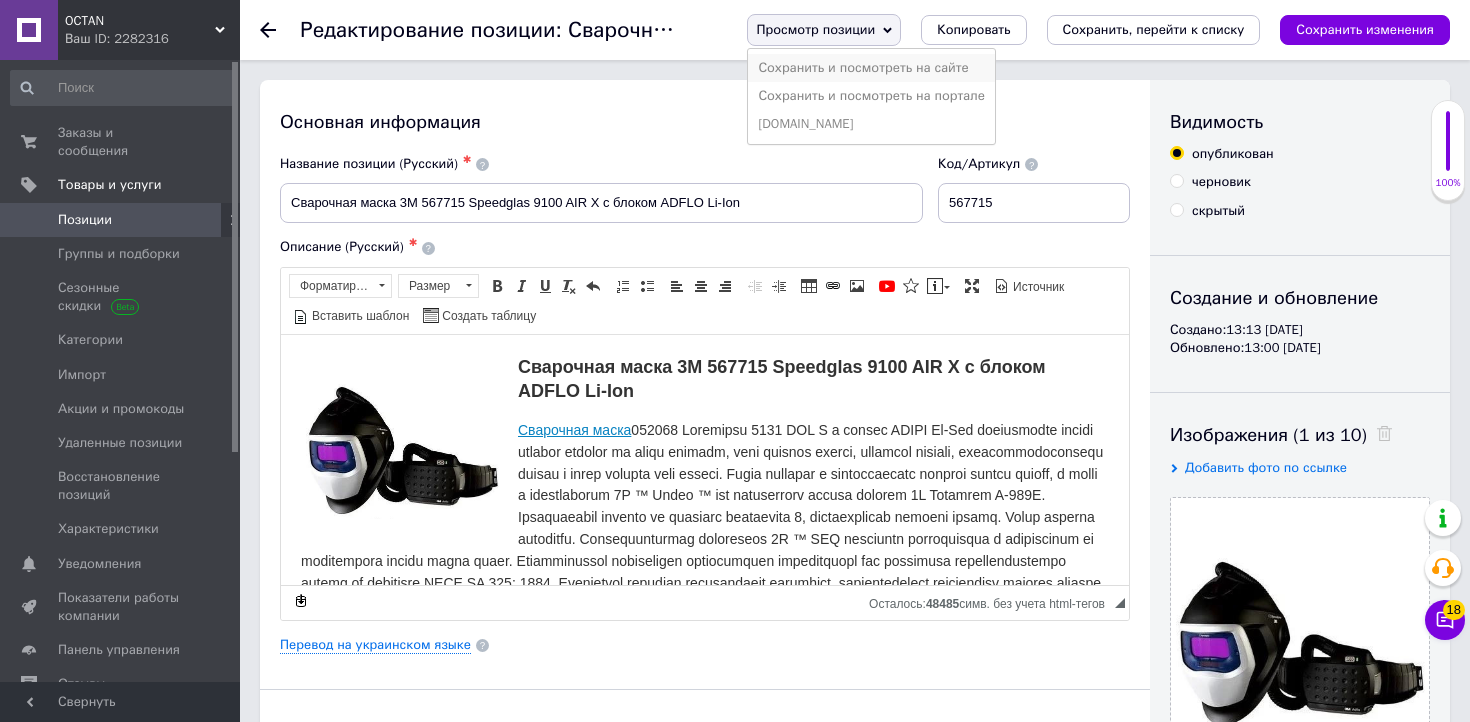 click on "Сохранить и посмотреть на сайте" at bounding box center (871, 68) 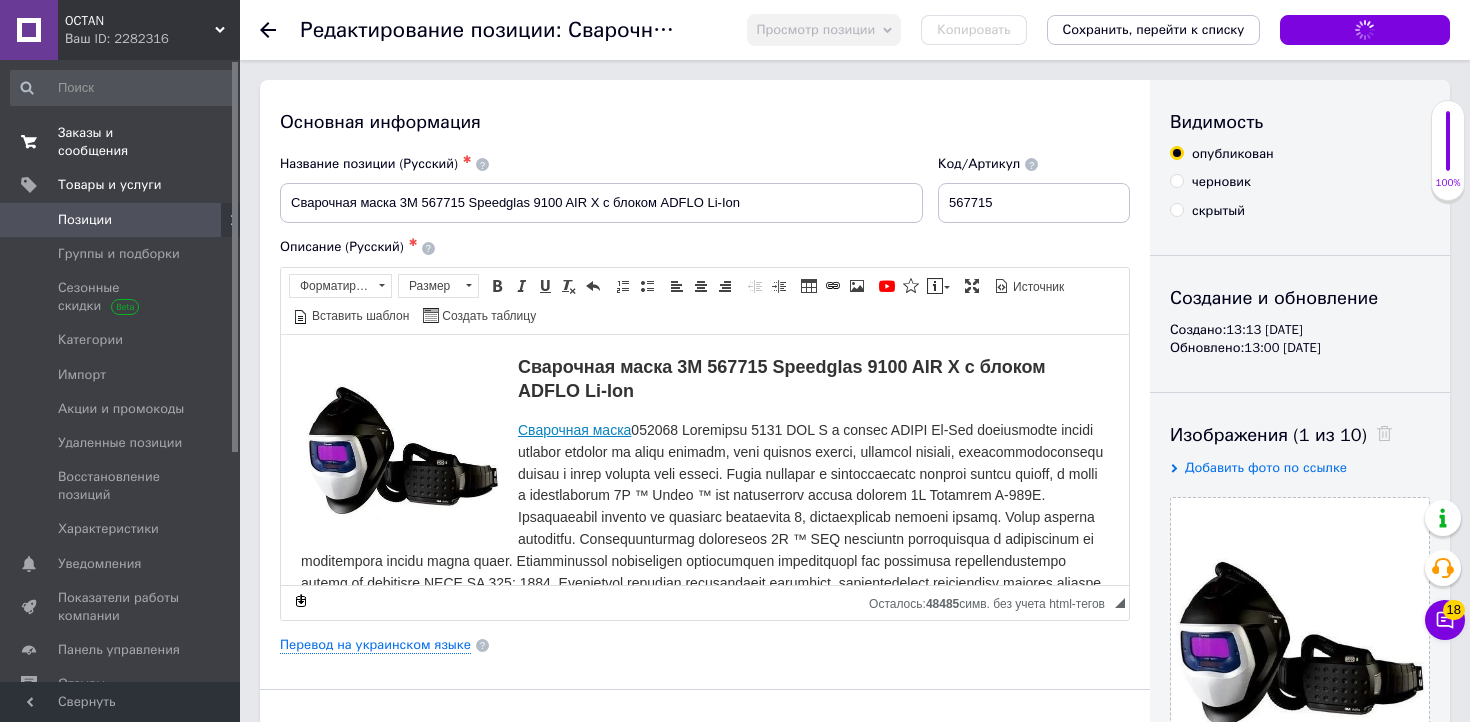 click on "Заказы и сообщения" at bounding box center (121, 142) 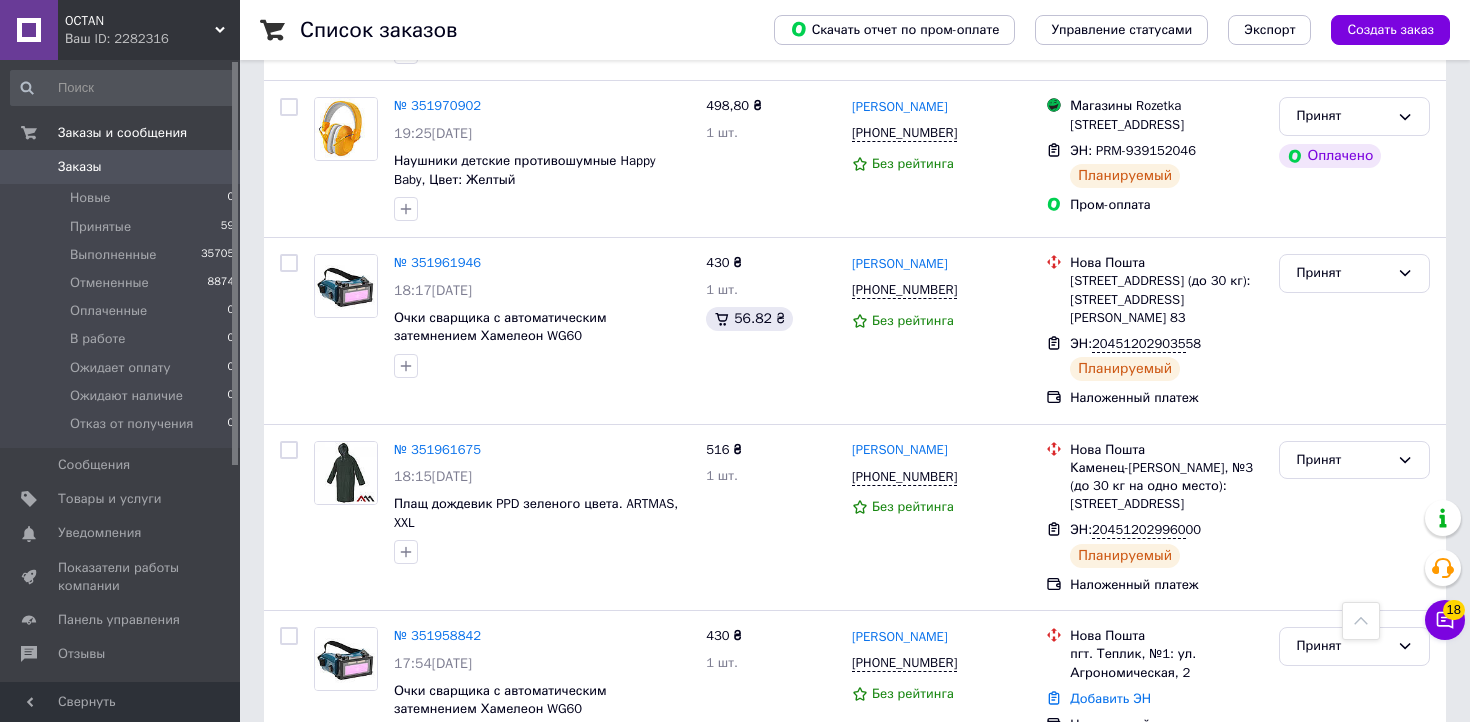 scroll, scrollTop: 3271, scrollLeft: 0, axis: vertical 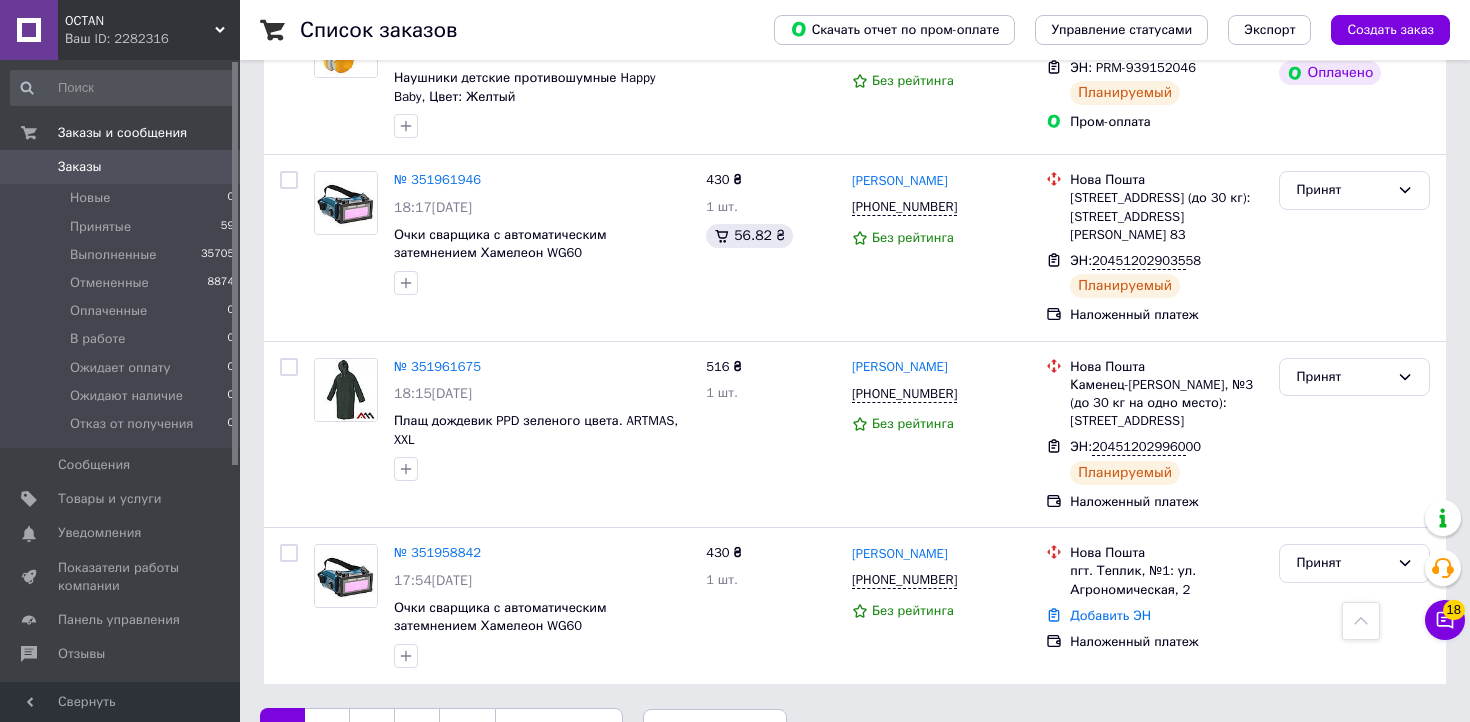 click on "2" at bounding box center [327, 729] 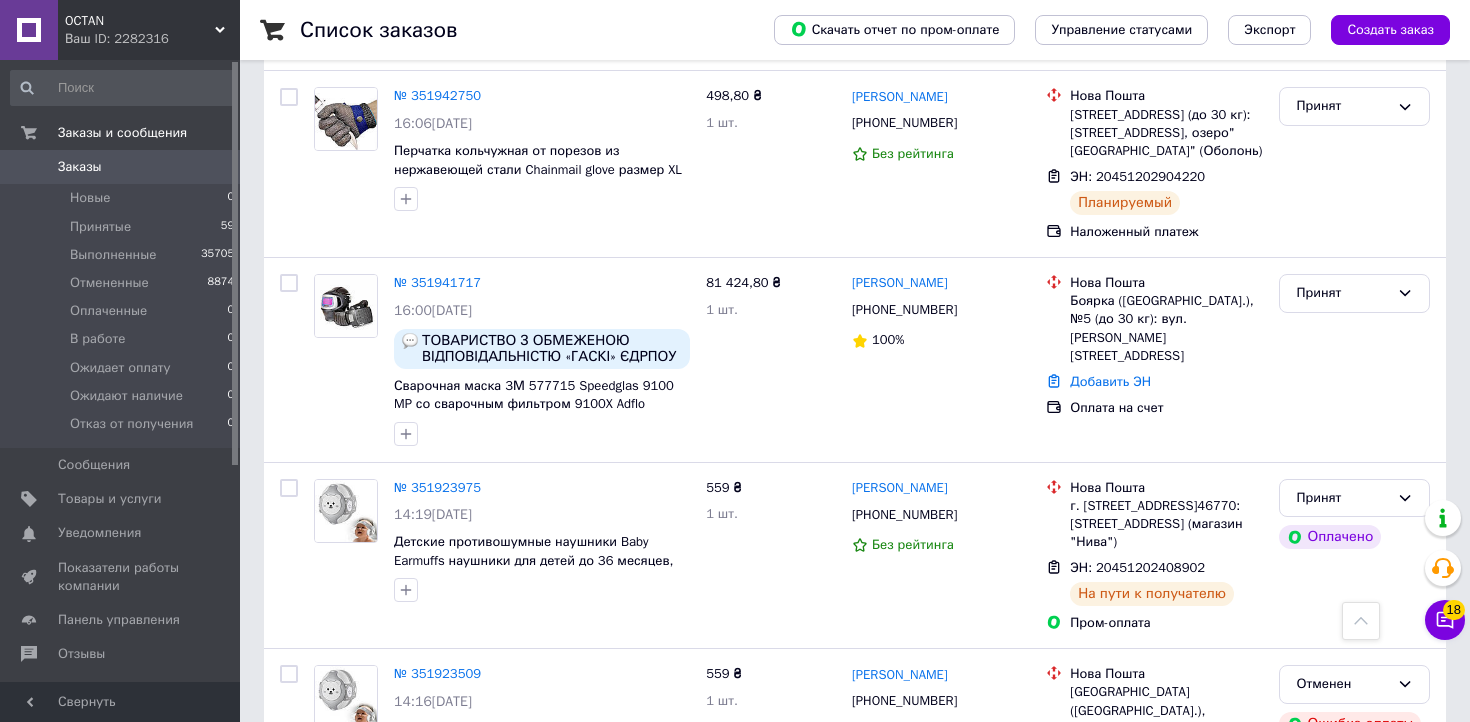 scroll, scrollTop: 554, scrollLeft: 0, axis: vertical 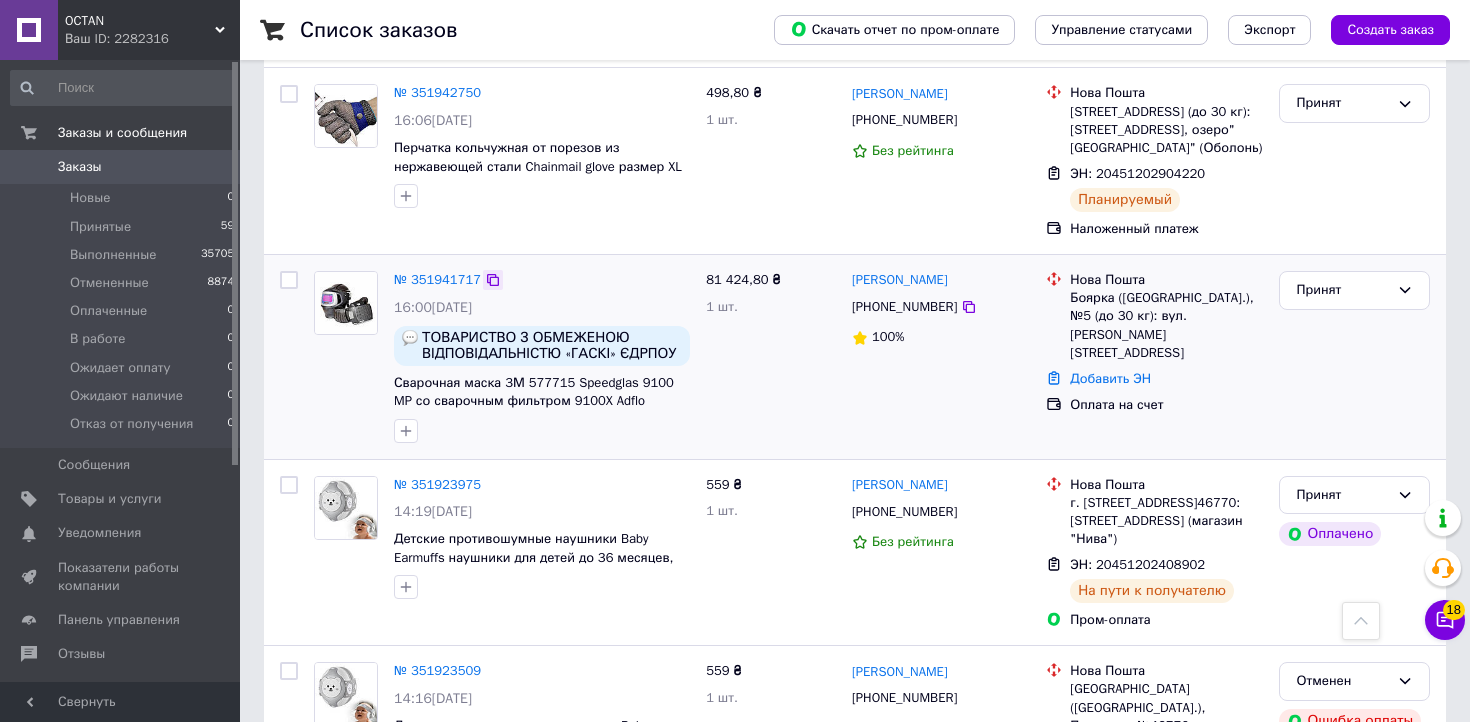 click 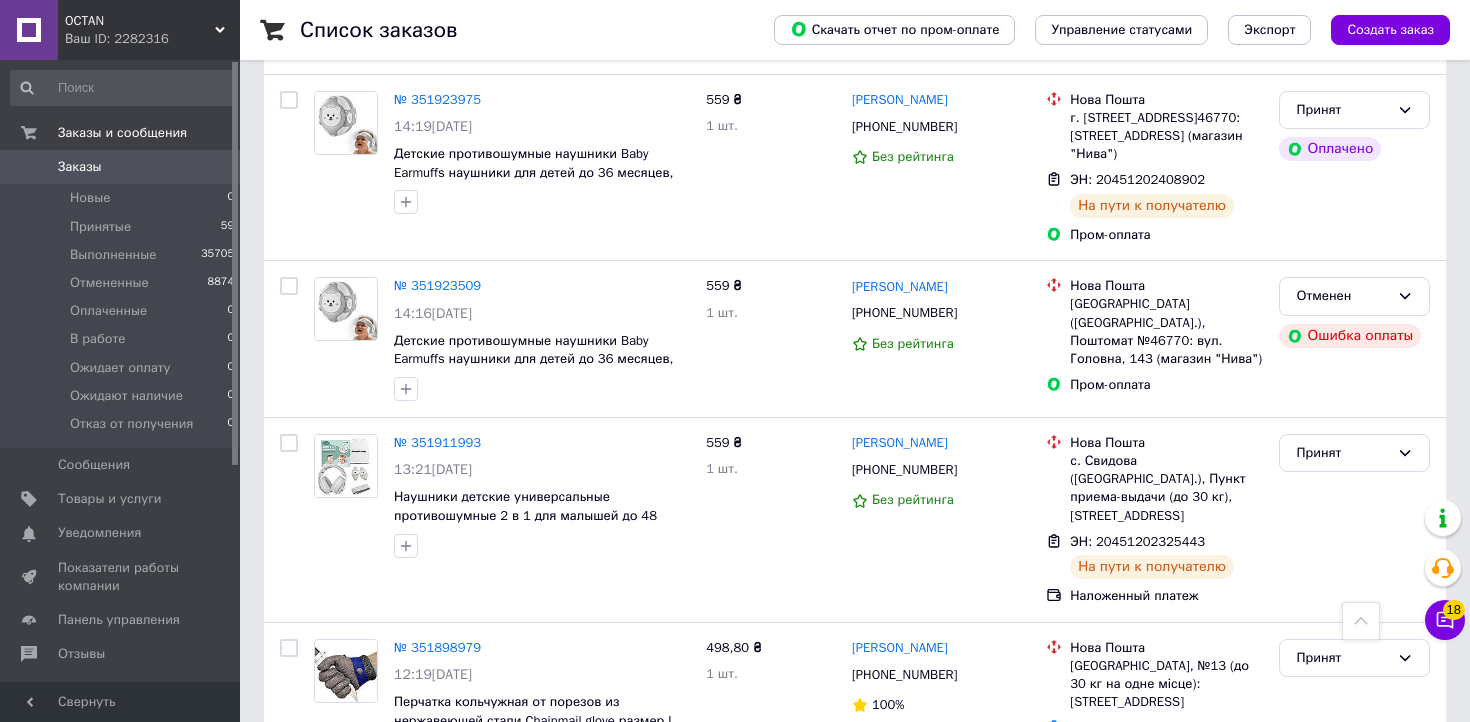scroll, scrollTop: 0, scrollLeft: 0, axis: both 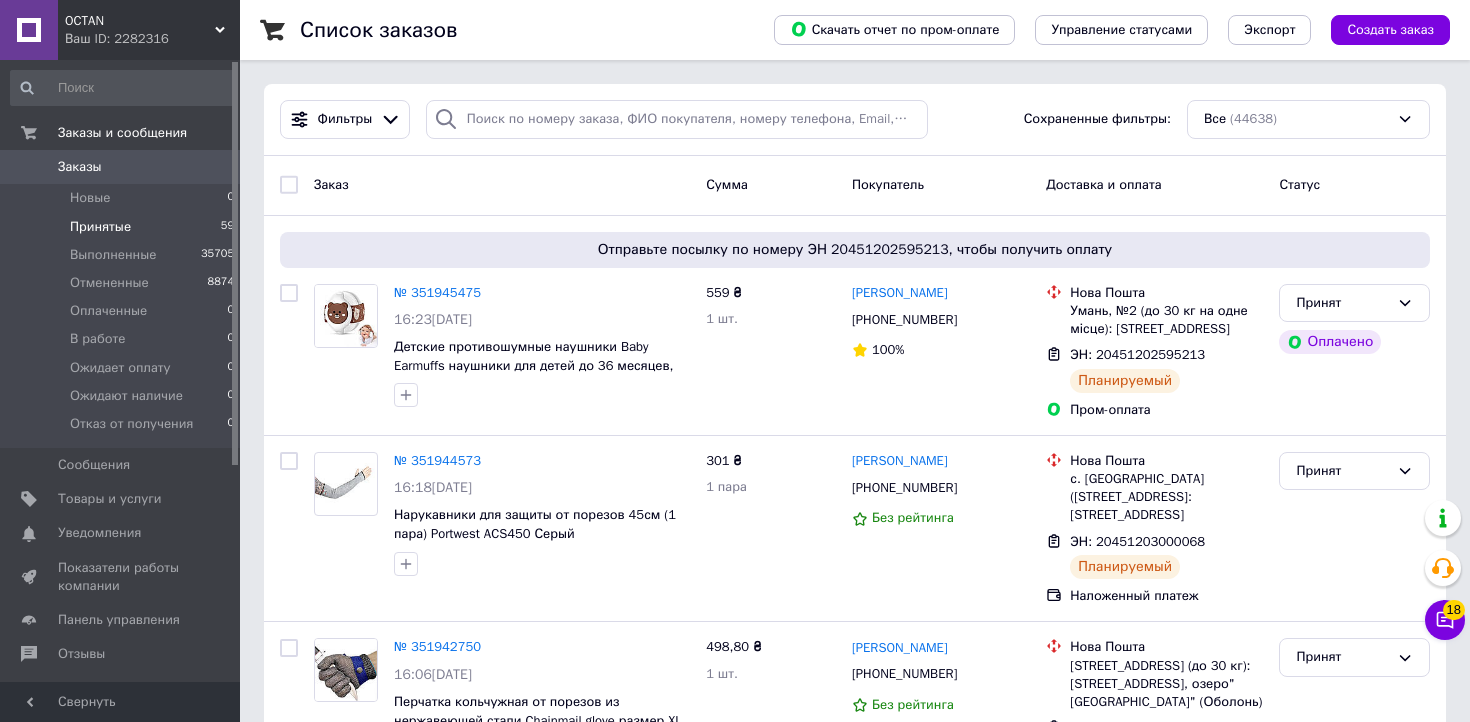 click on "Принятые 59" at bounding box center [123, 227] 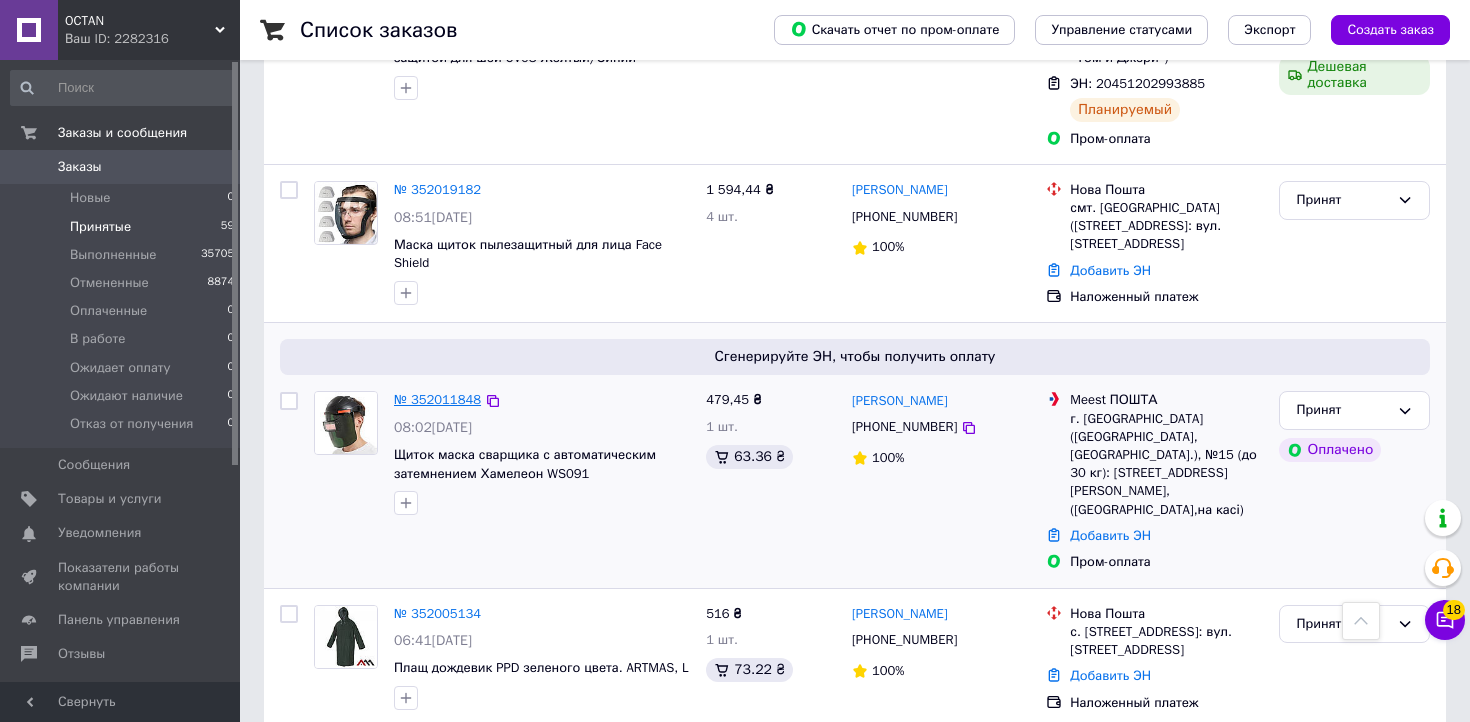 click on "№ 352011848" at bounding box center [437, 399] 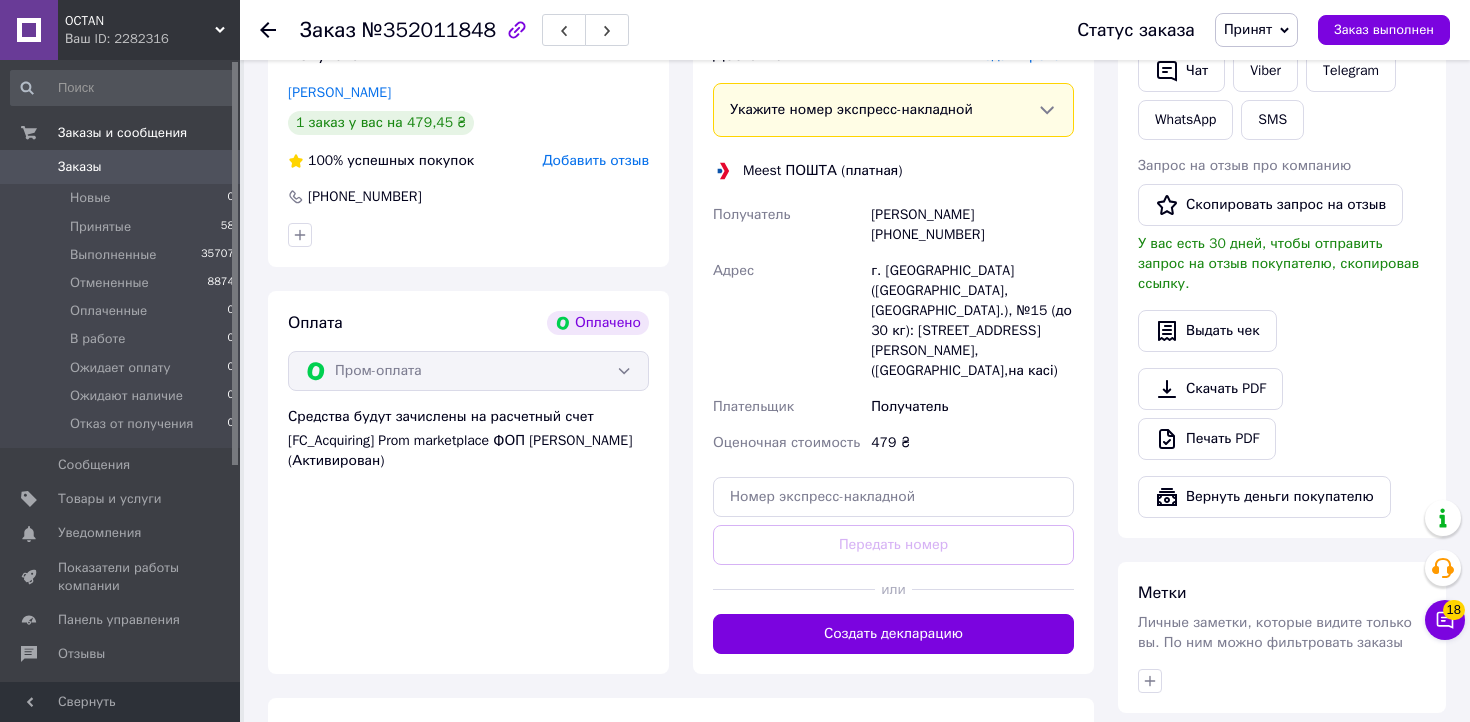 scroll, scrollTop: 896, scrollLeft: 0, axis: vertical 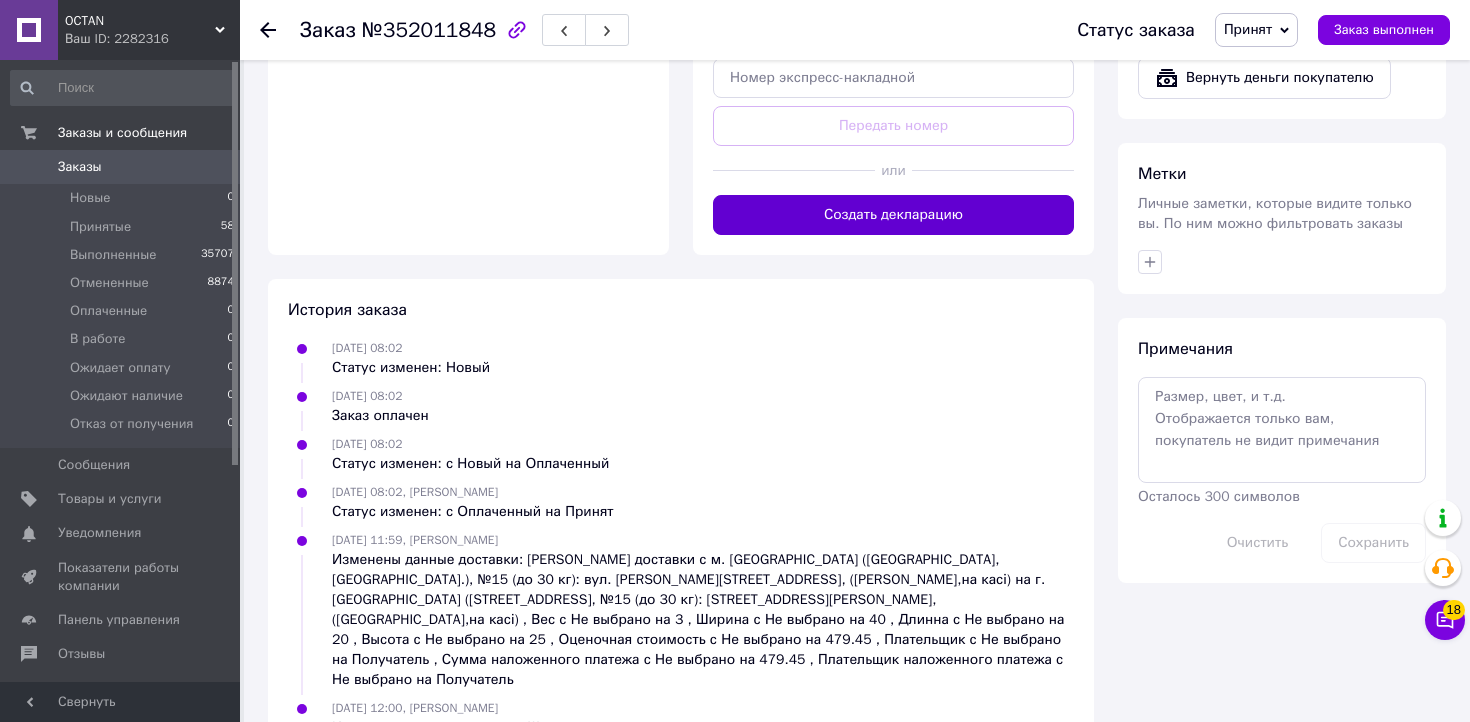 click on "Создать декларацию" at bounding box center (893, 215) 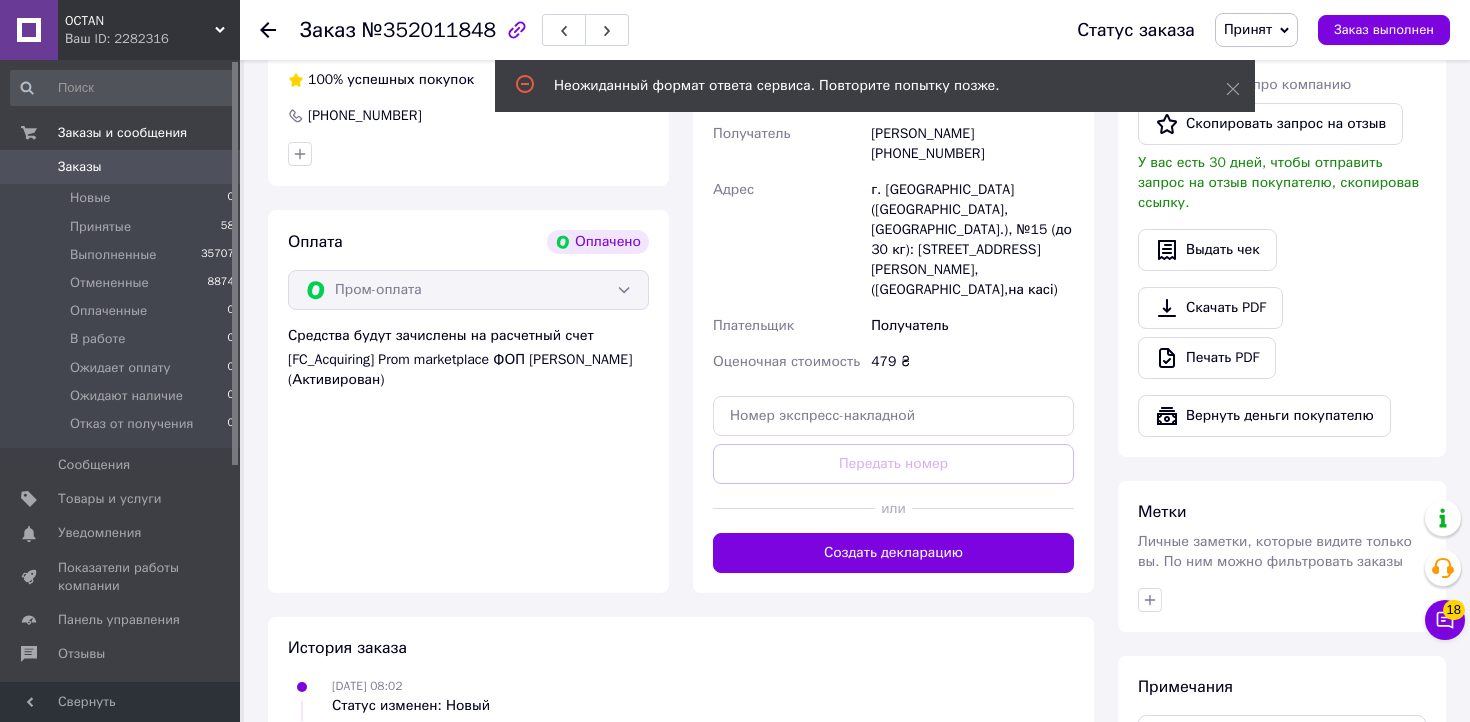 scroll, scrollTop: 523, scrollLeft: 0, axis: vertical 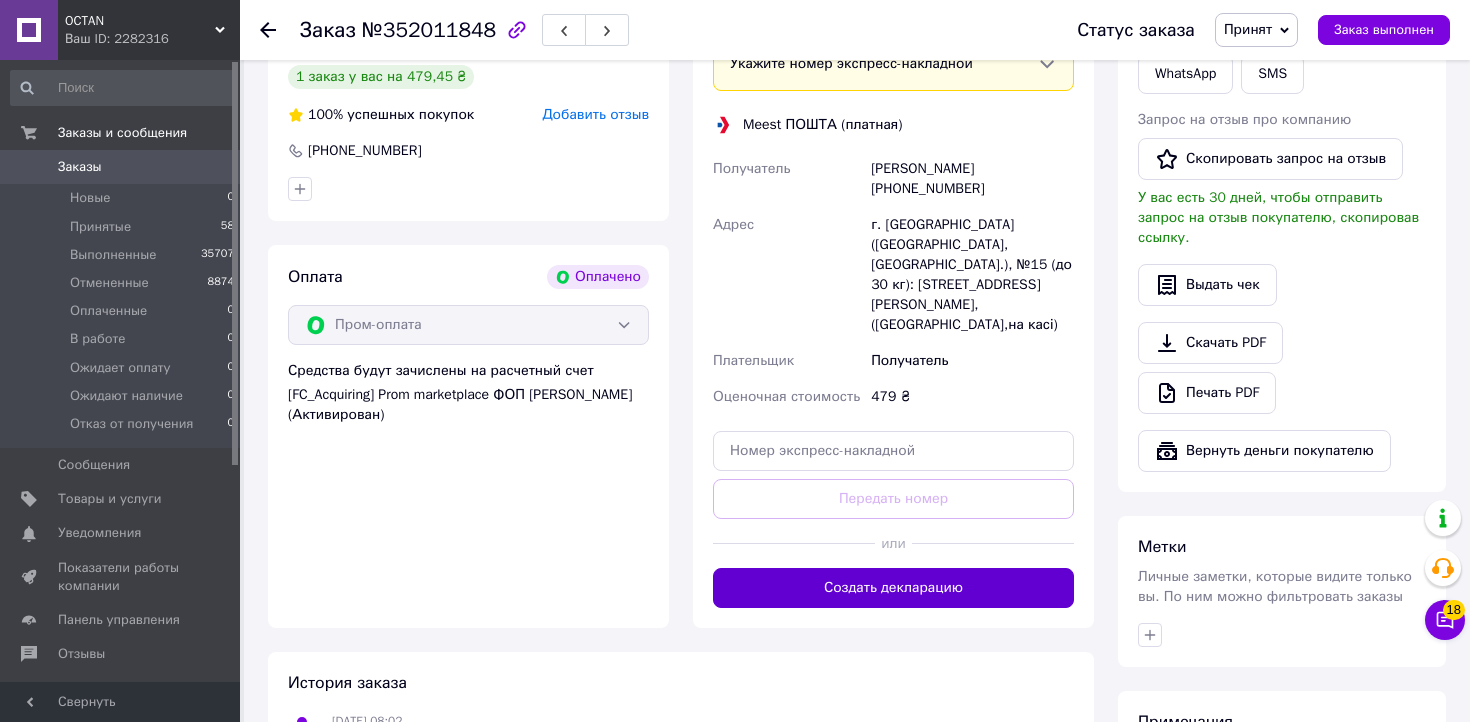 click on "Создать декларацию" at bounding box center (893, 588) 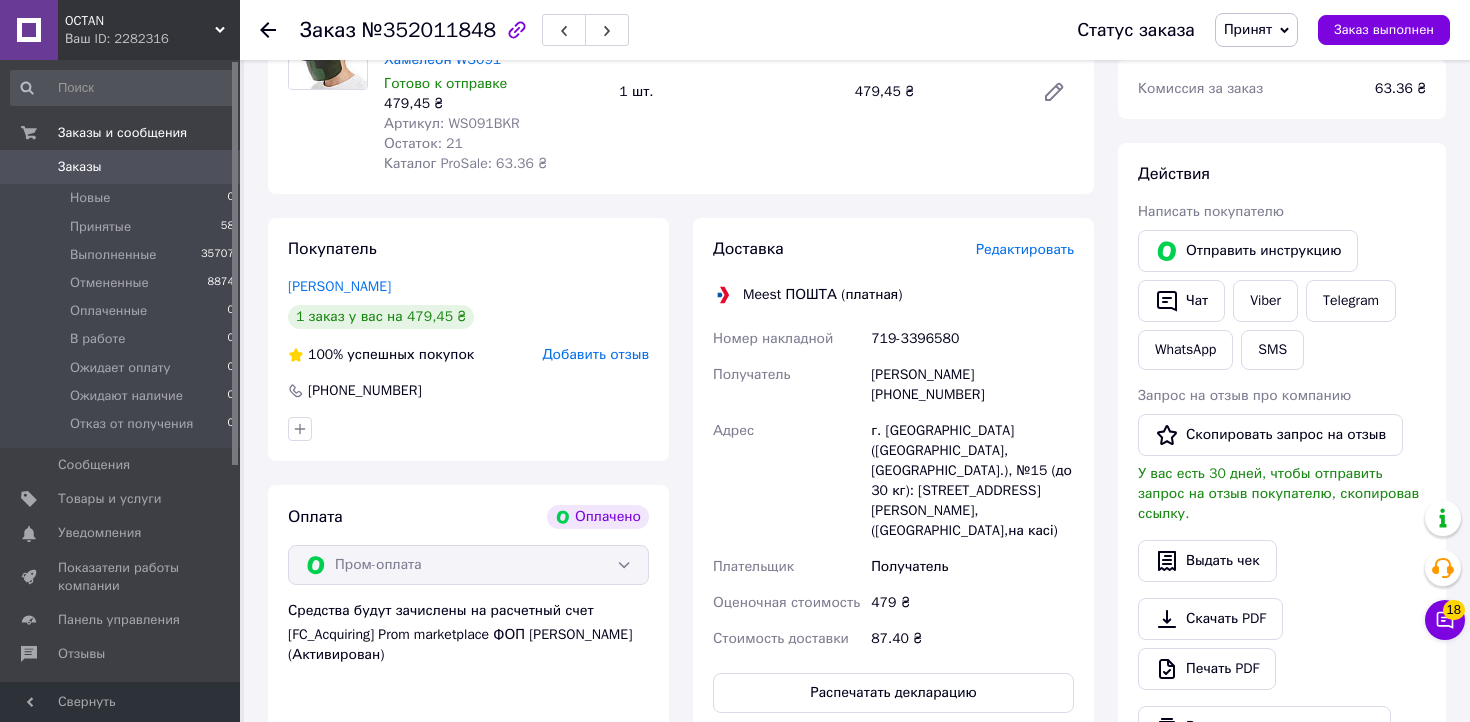 scroll, scrollTop: 252, scrollLeft: 0, axis: vertical 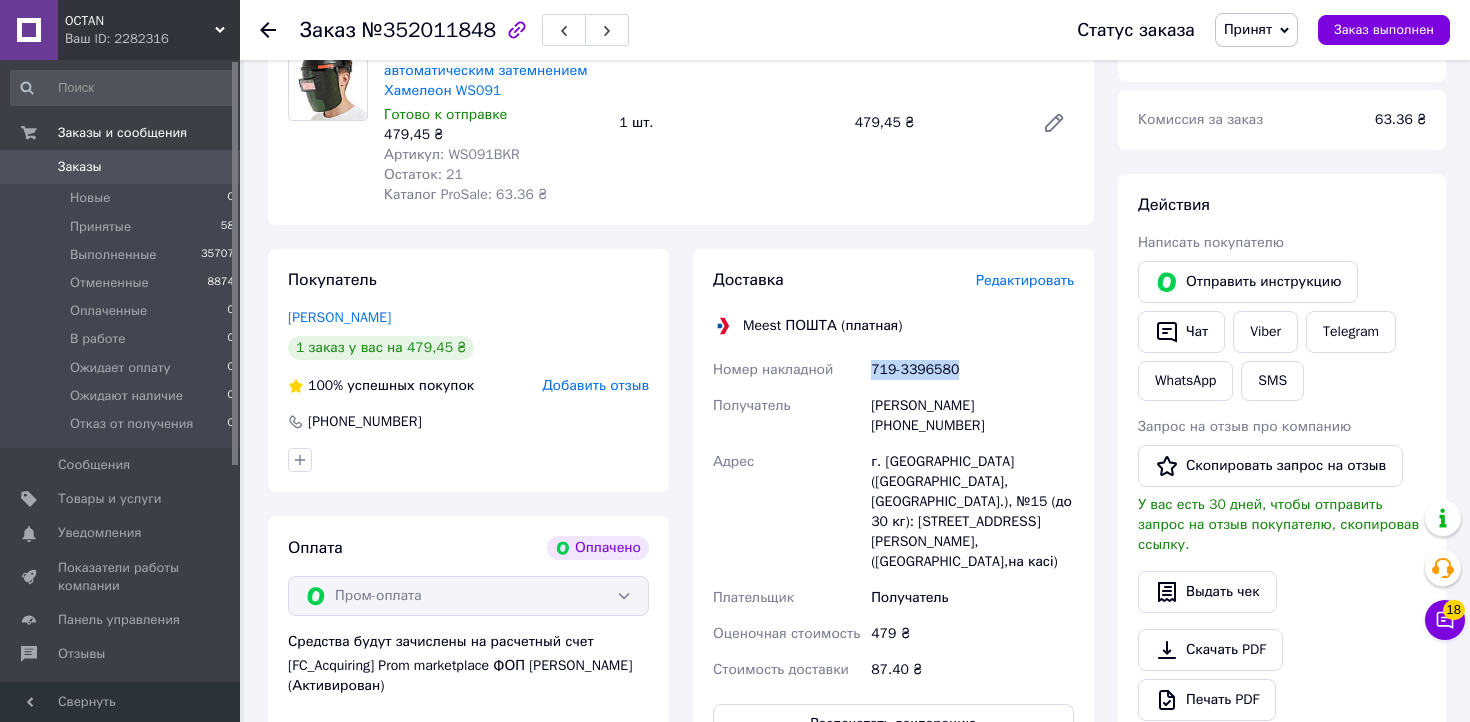 drag, startPoint x: 973, startPoint y: 365, endPoint x: 866, endPoint y: 366, distance: 107.00467 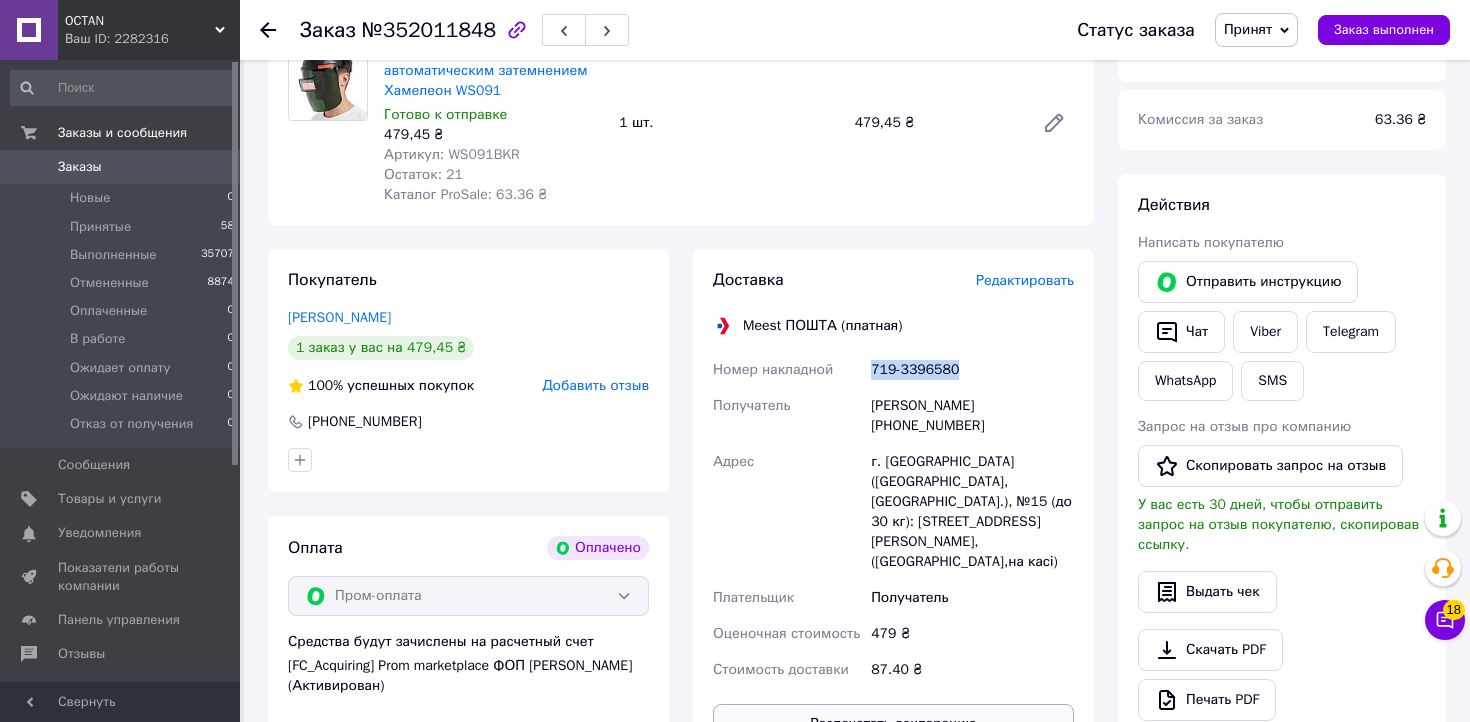 click on "Распечатать декларацию" at bounding box center (893, 724) 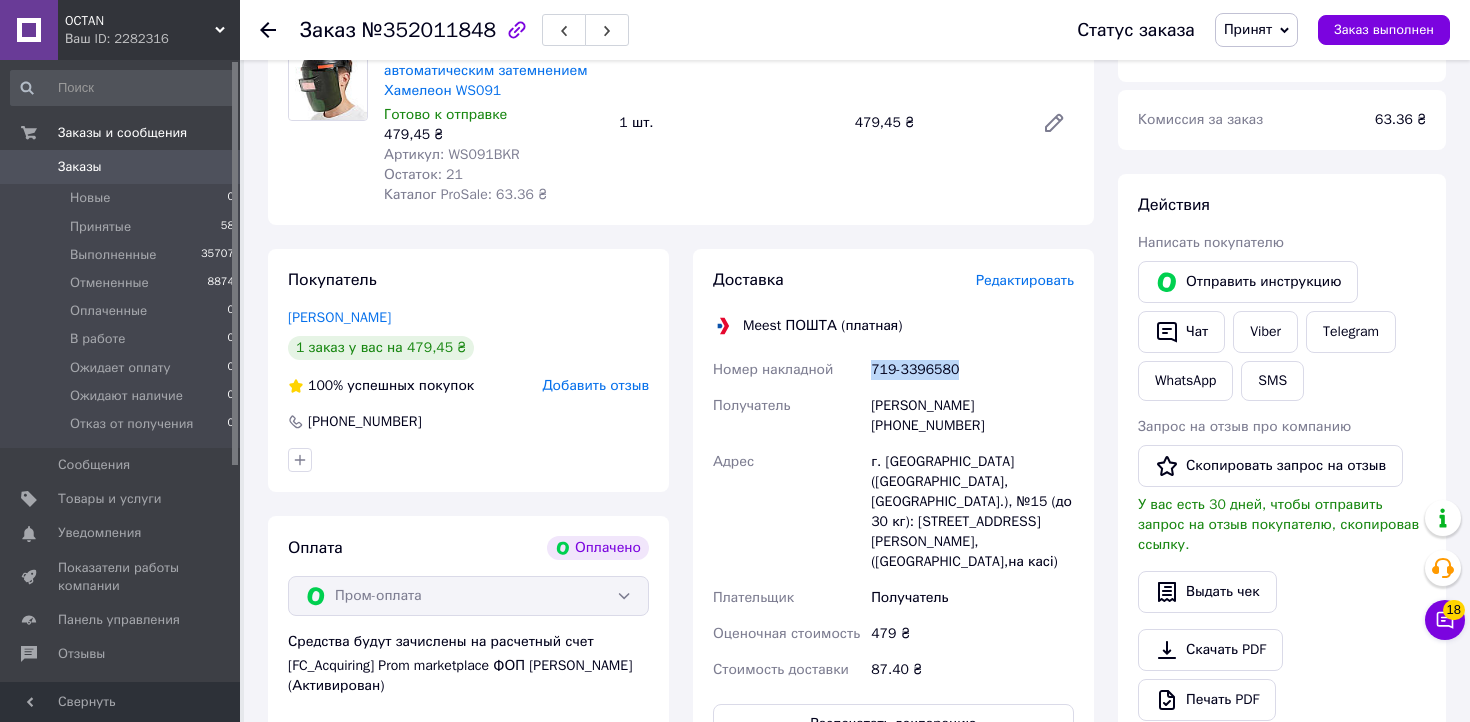 copy on "Номер накладной 719-3396580" 